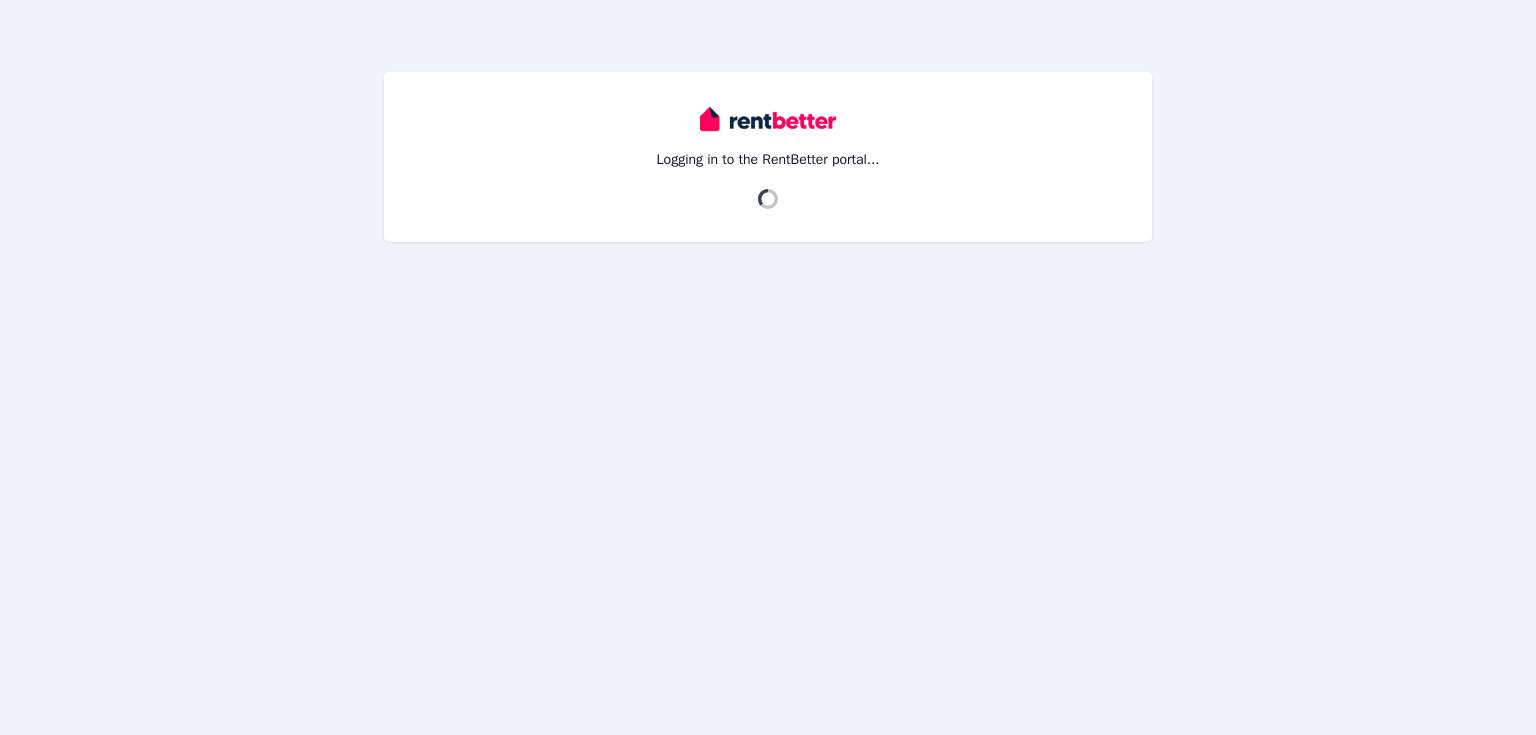 scroll, scrollTop: 0, scrollLeft: 0, axis: both 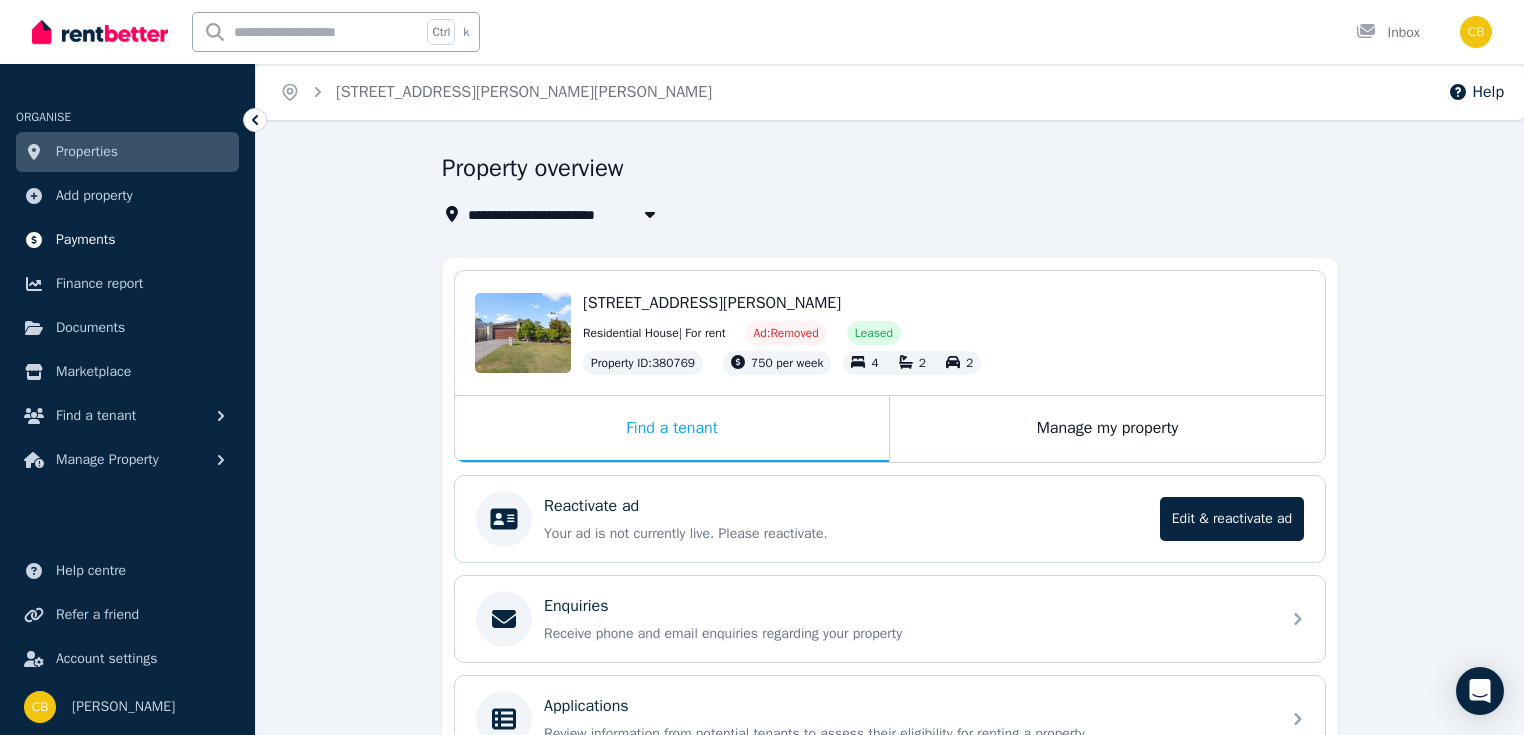 click on "Payments" at bounding box center (86, 240) 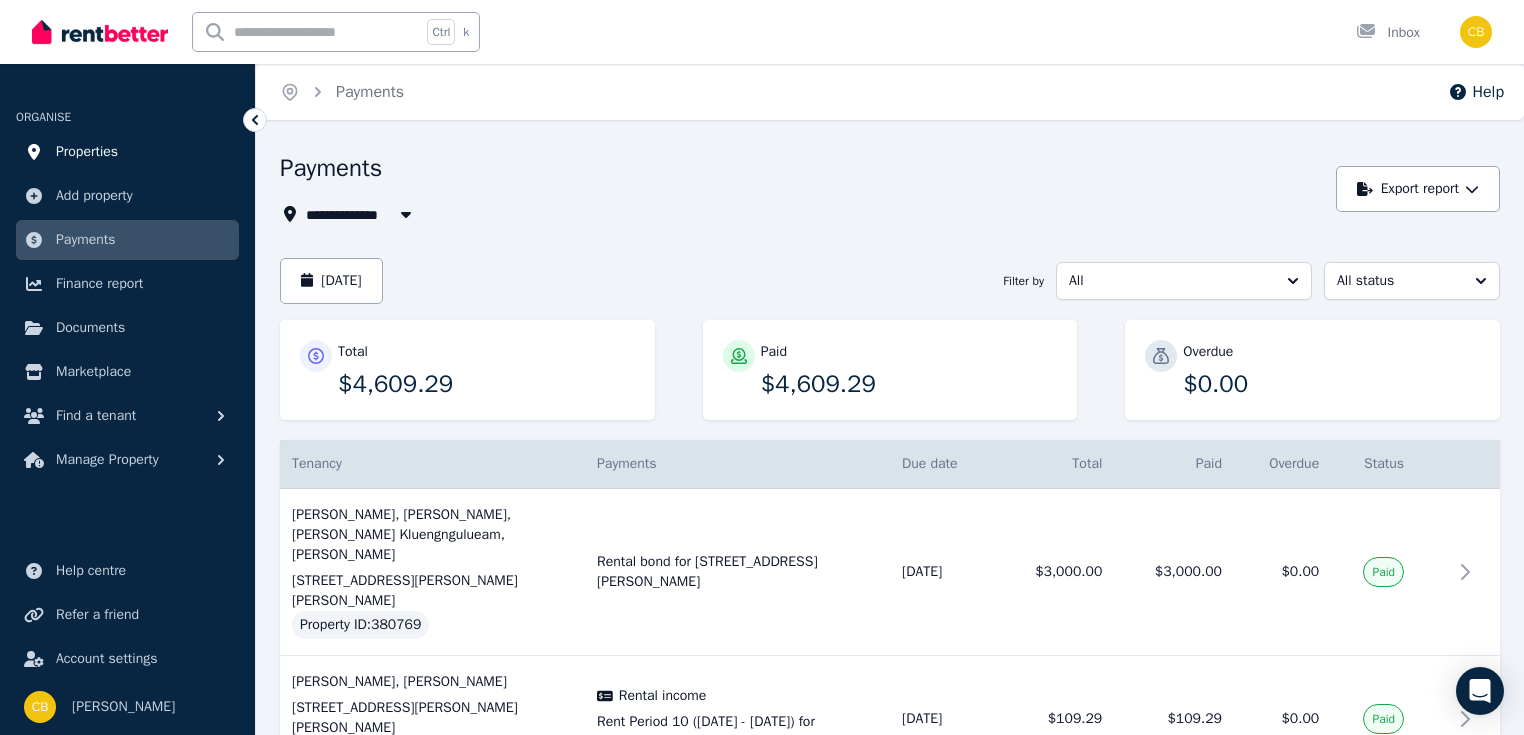 click on "Properties" at bounding box center (87, 152) 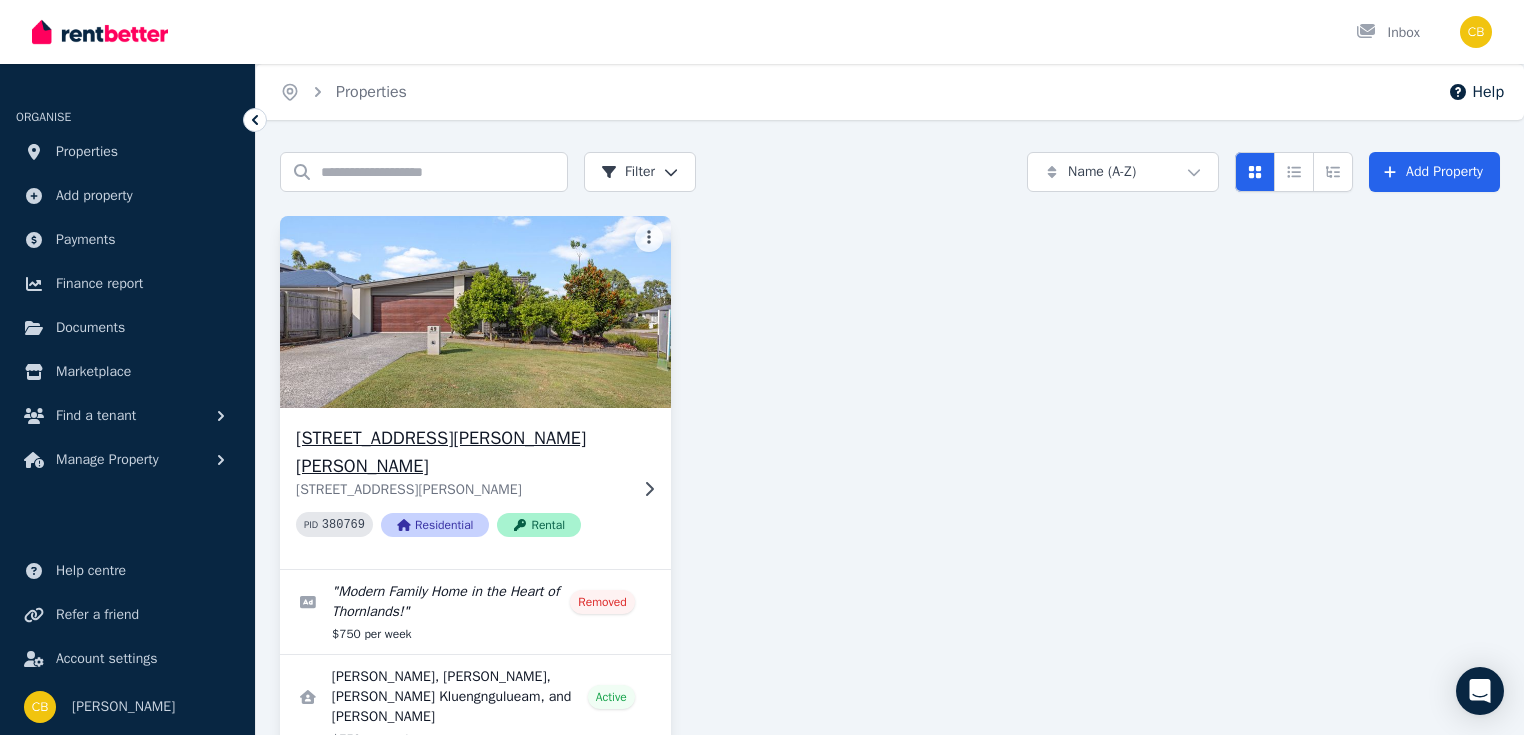 click on "[STREET_ADDRESS][PERSON_NAME][PERSON_NAME]" at bounding box center (461, 452) 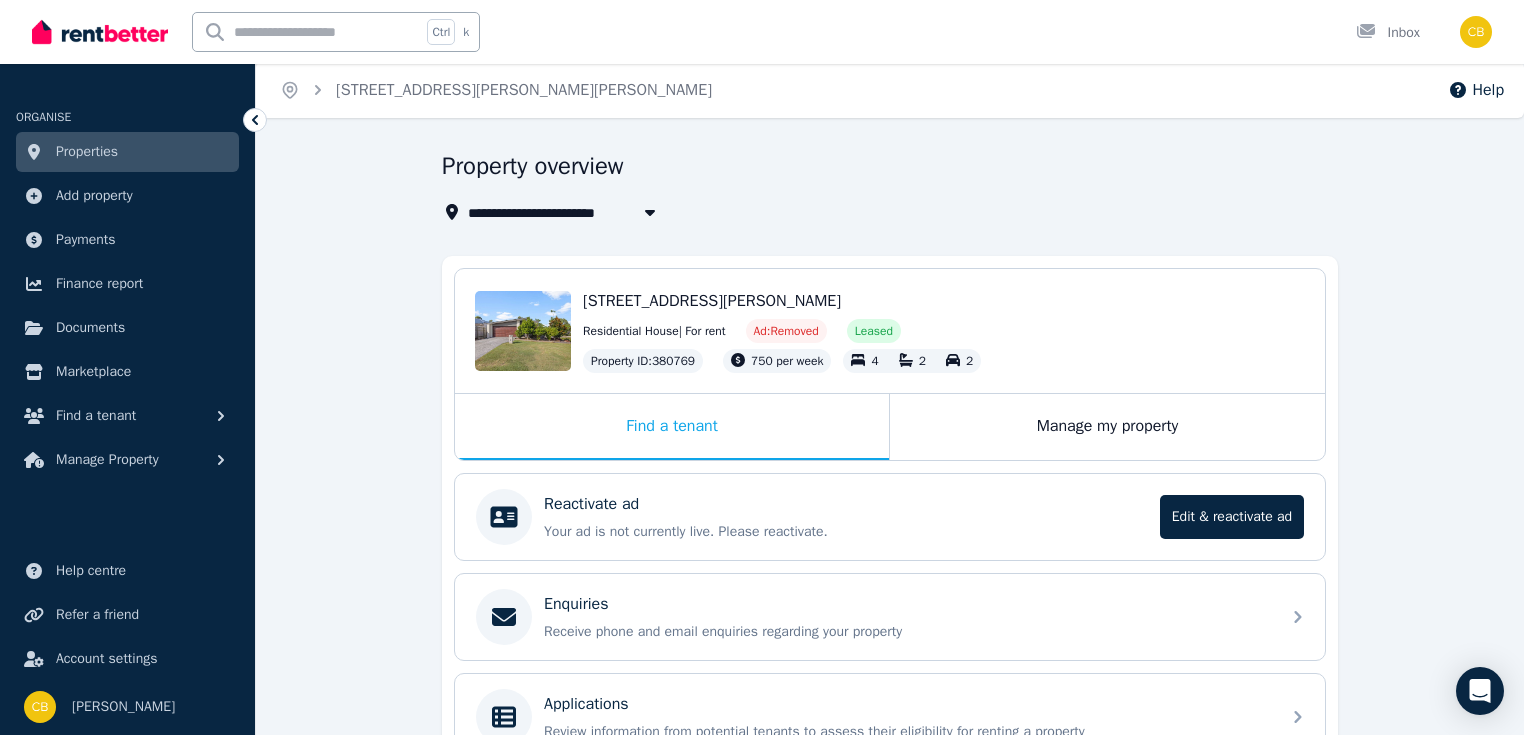 scroll, scrollTop: 0, scrollLeft: 0, axis: both 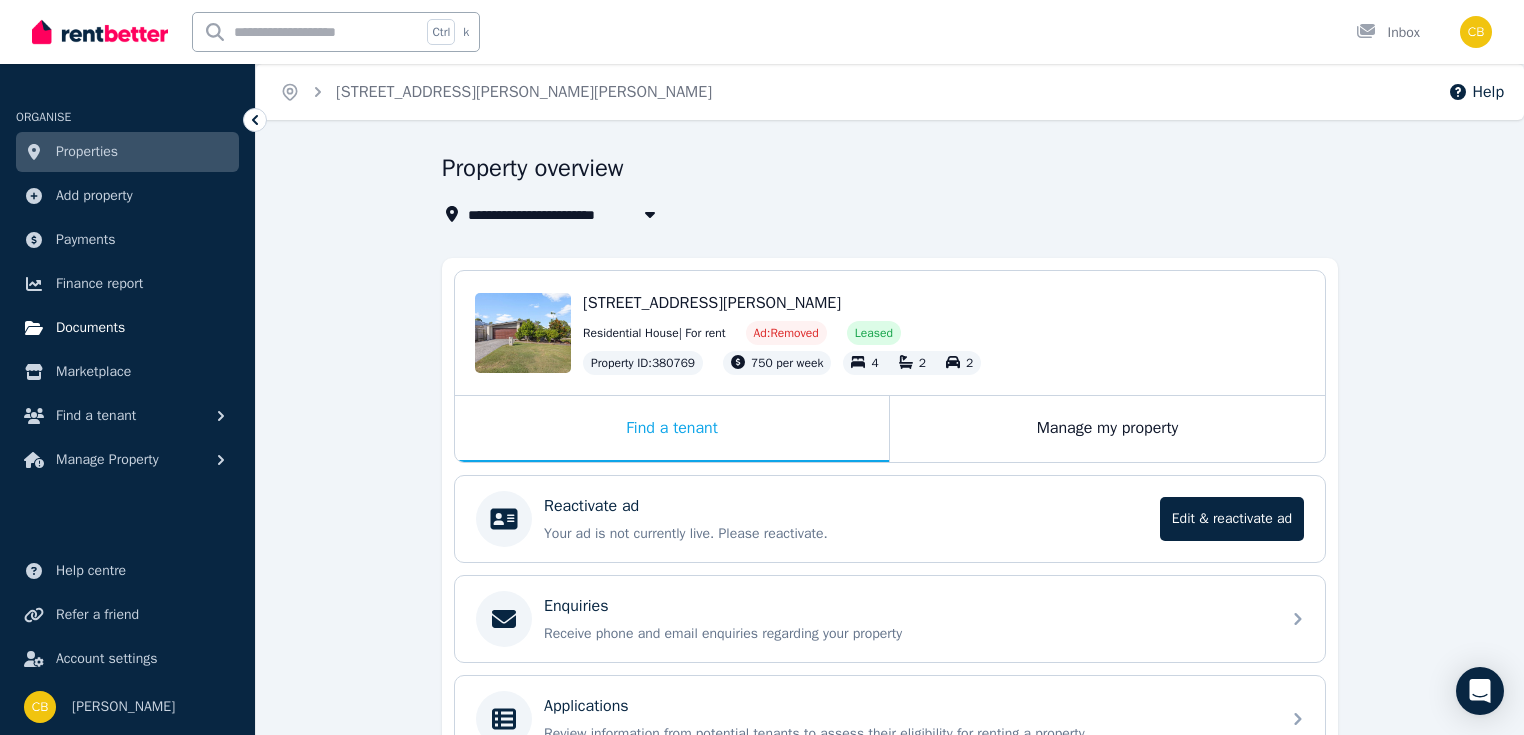 click on "Documents" at bounding box center (90, 328) 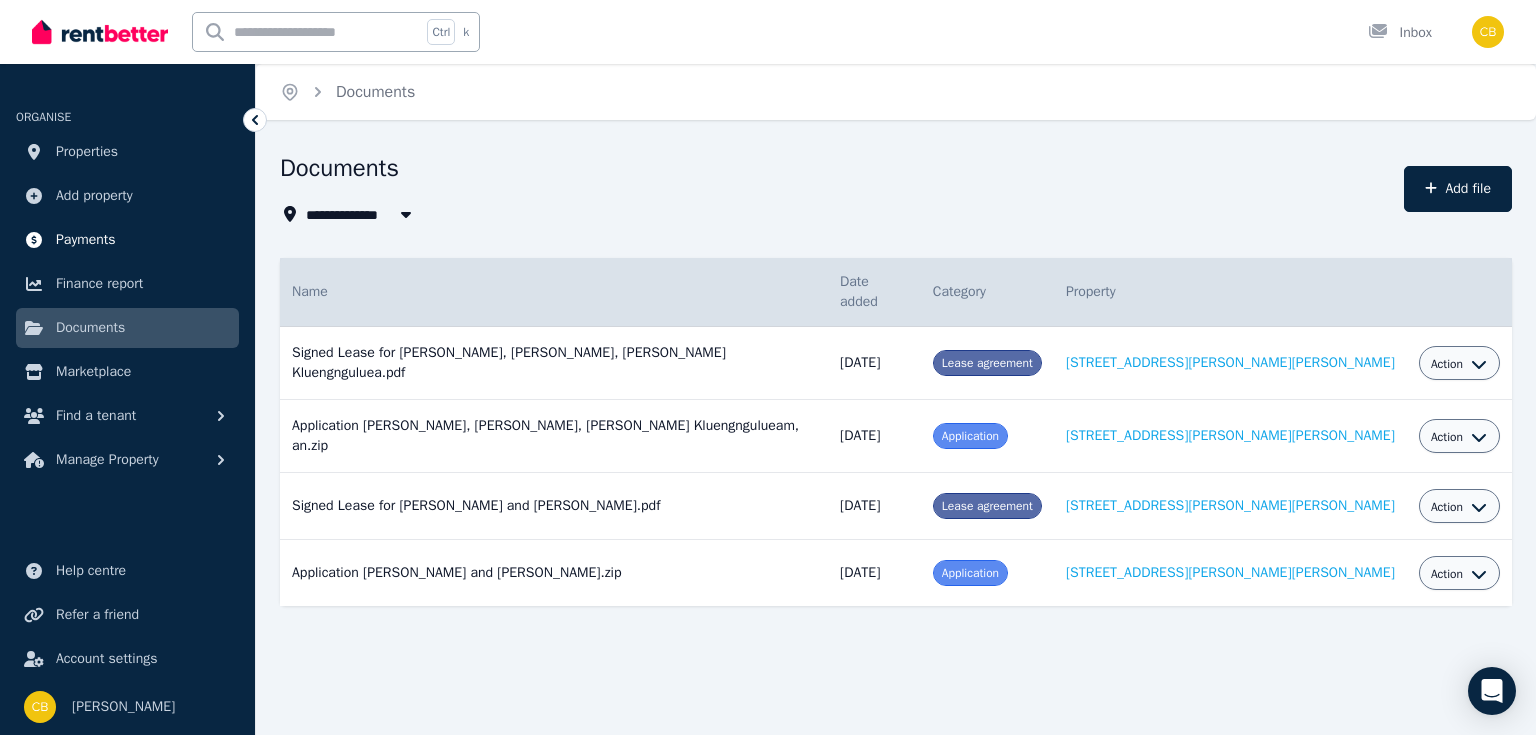 click on "Payments" at bounding box center [86, 240] 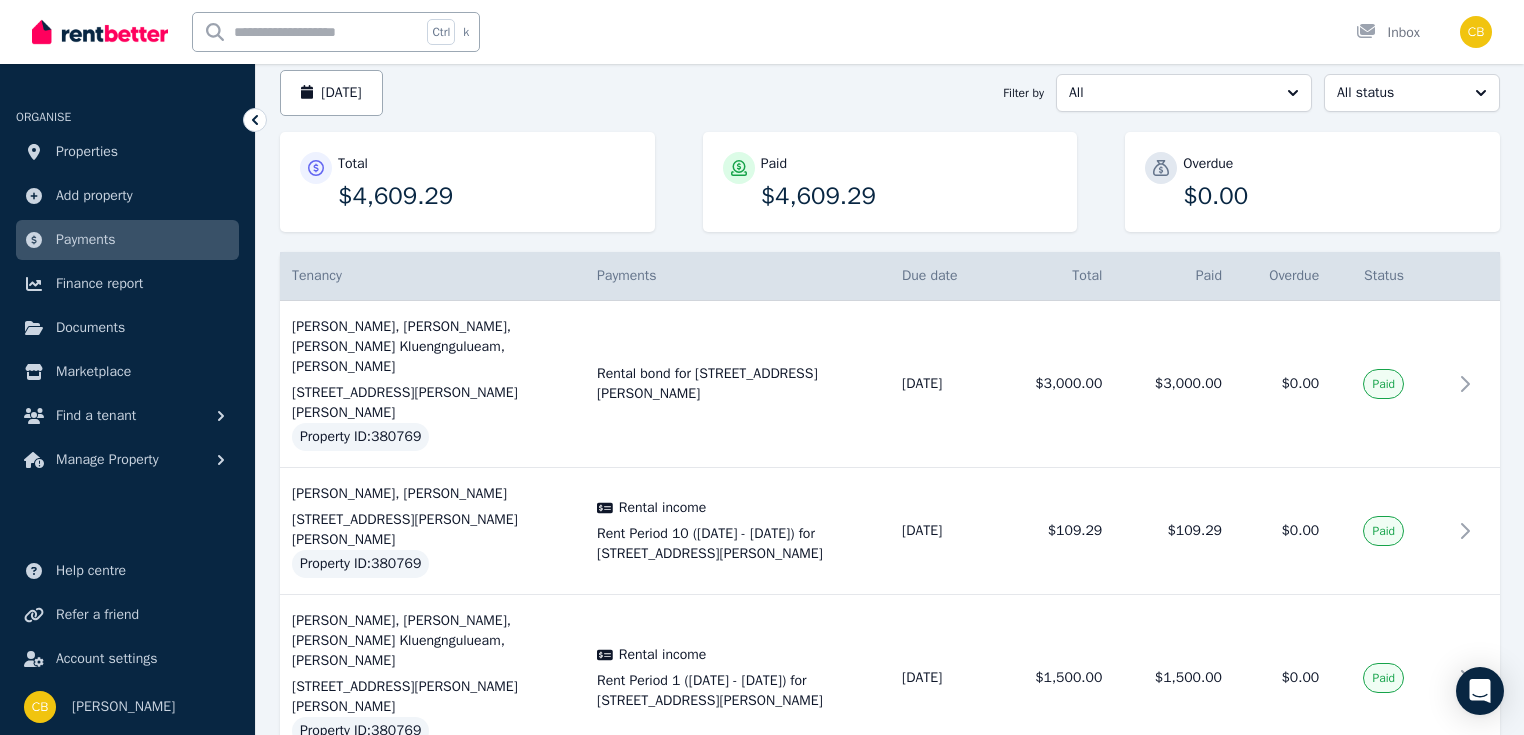 scroll, scrollTop: 200, scrollLeft: 0, axis: vertical 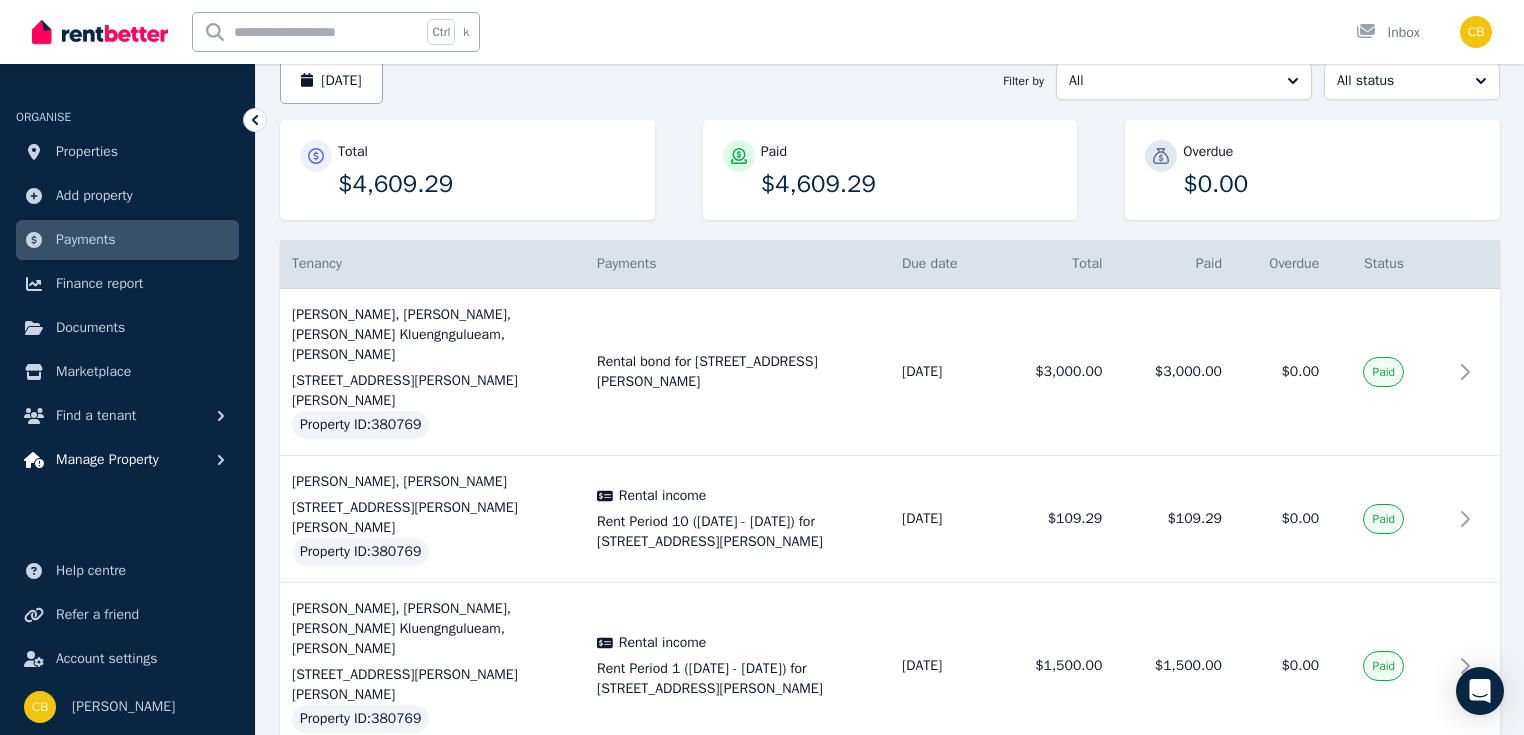 click on "Manage Property" at bounding box center [107, 460] 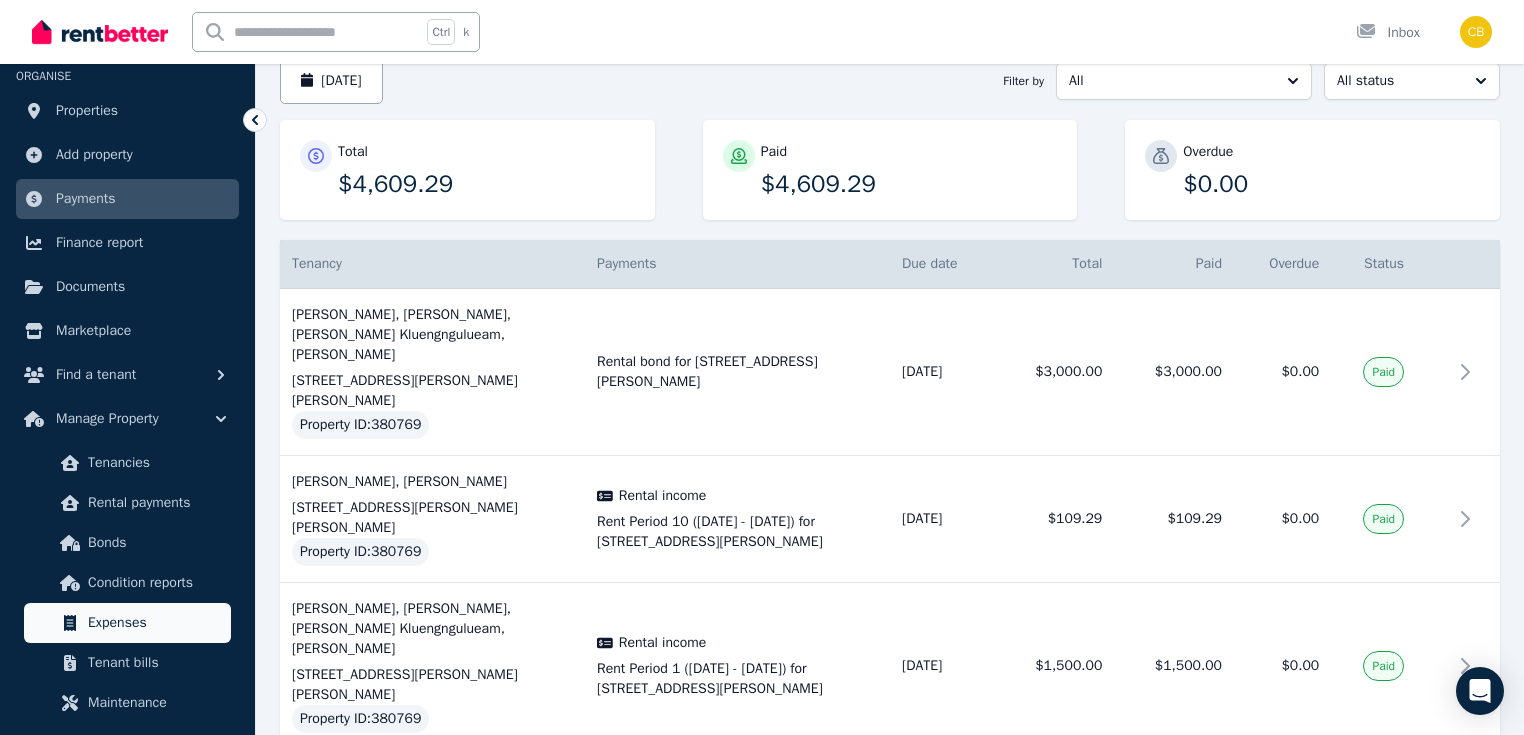 scroll, scrollTop: 80, scrollLeft: 0, axis: vertical 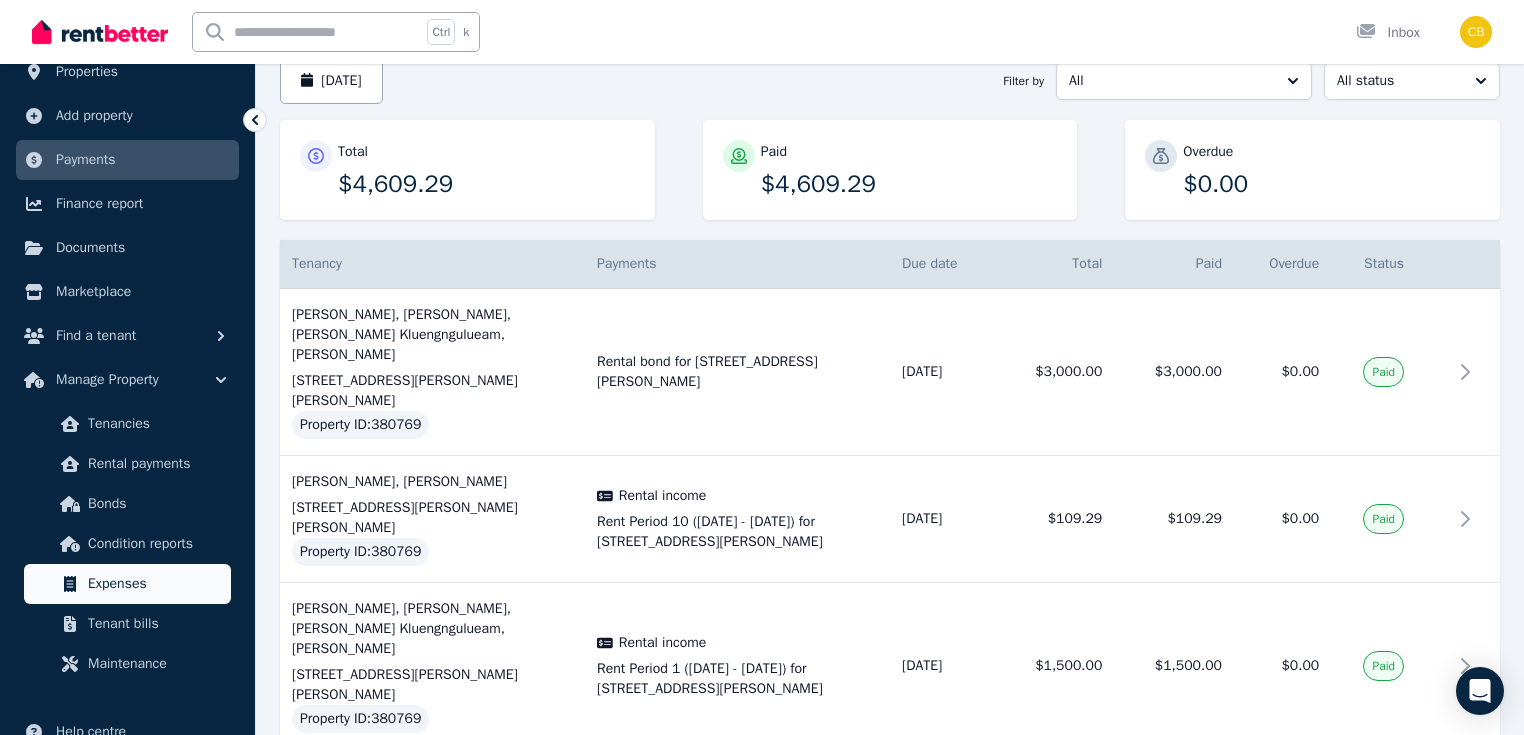 click on "Expenses" at bounding box center (155, 584) 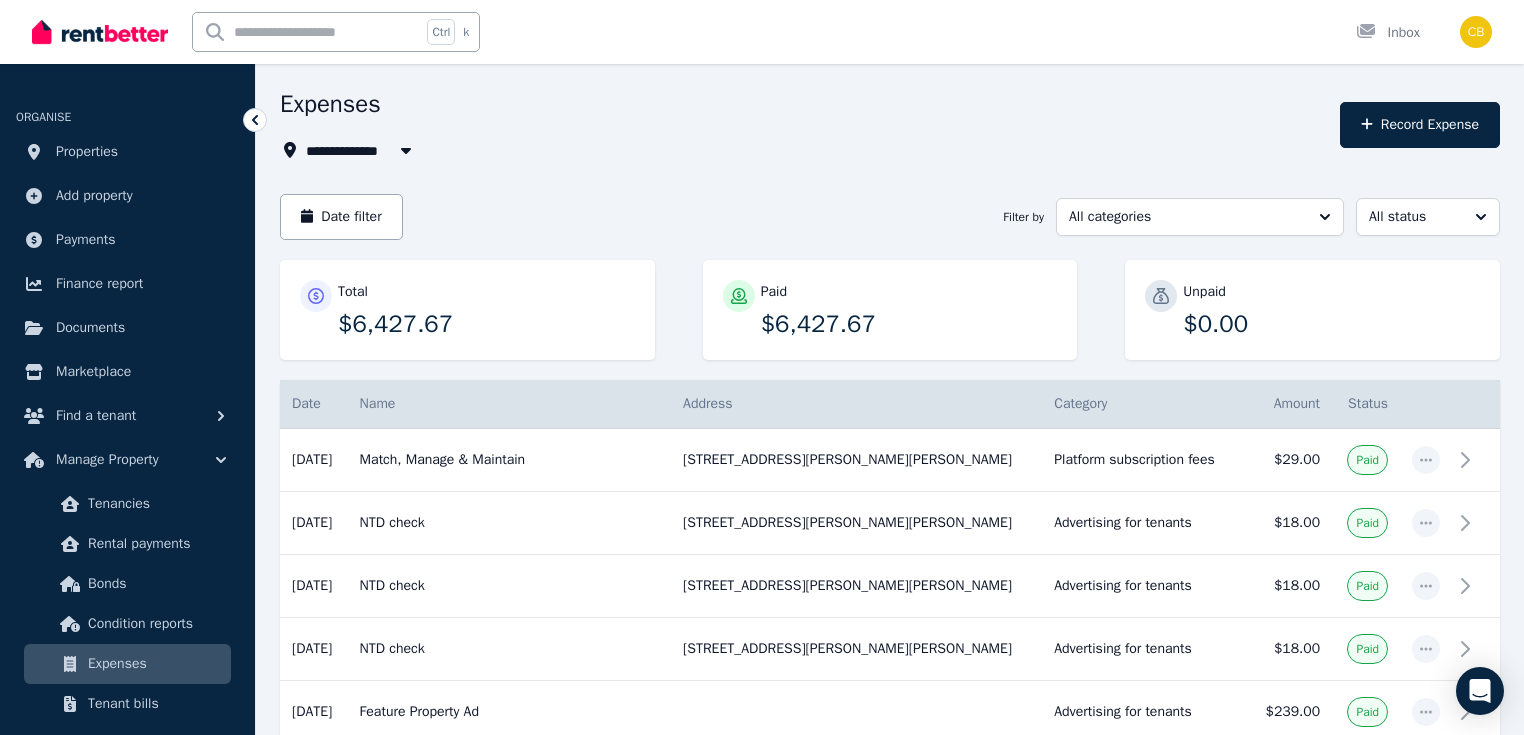 scroll, scrollTop: 0, scrollLeft: 0, axis: both 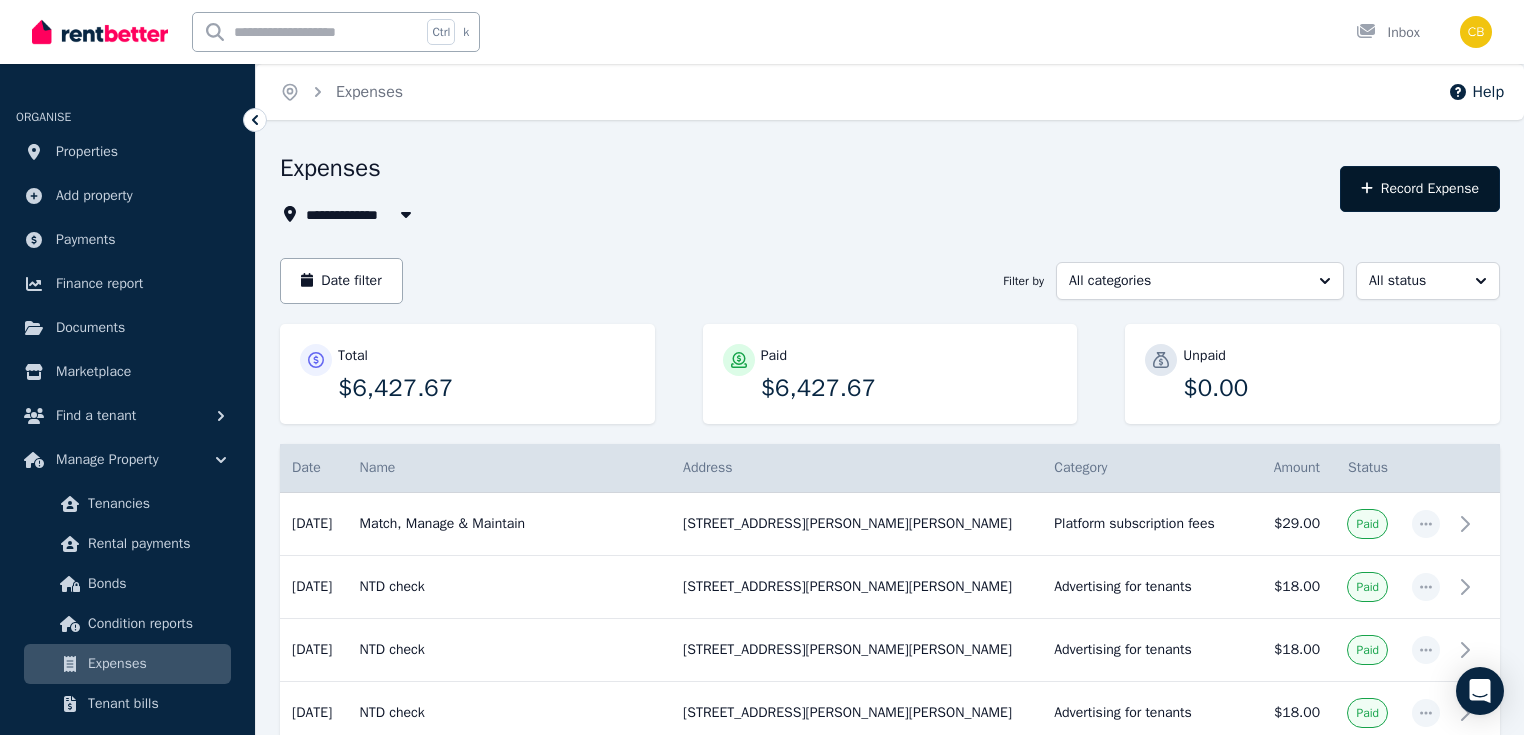 click on "Record Expense" at bounding box center (1420, 189) 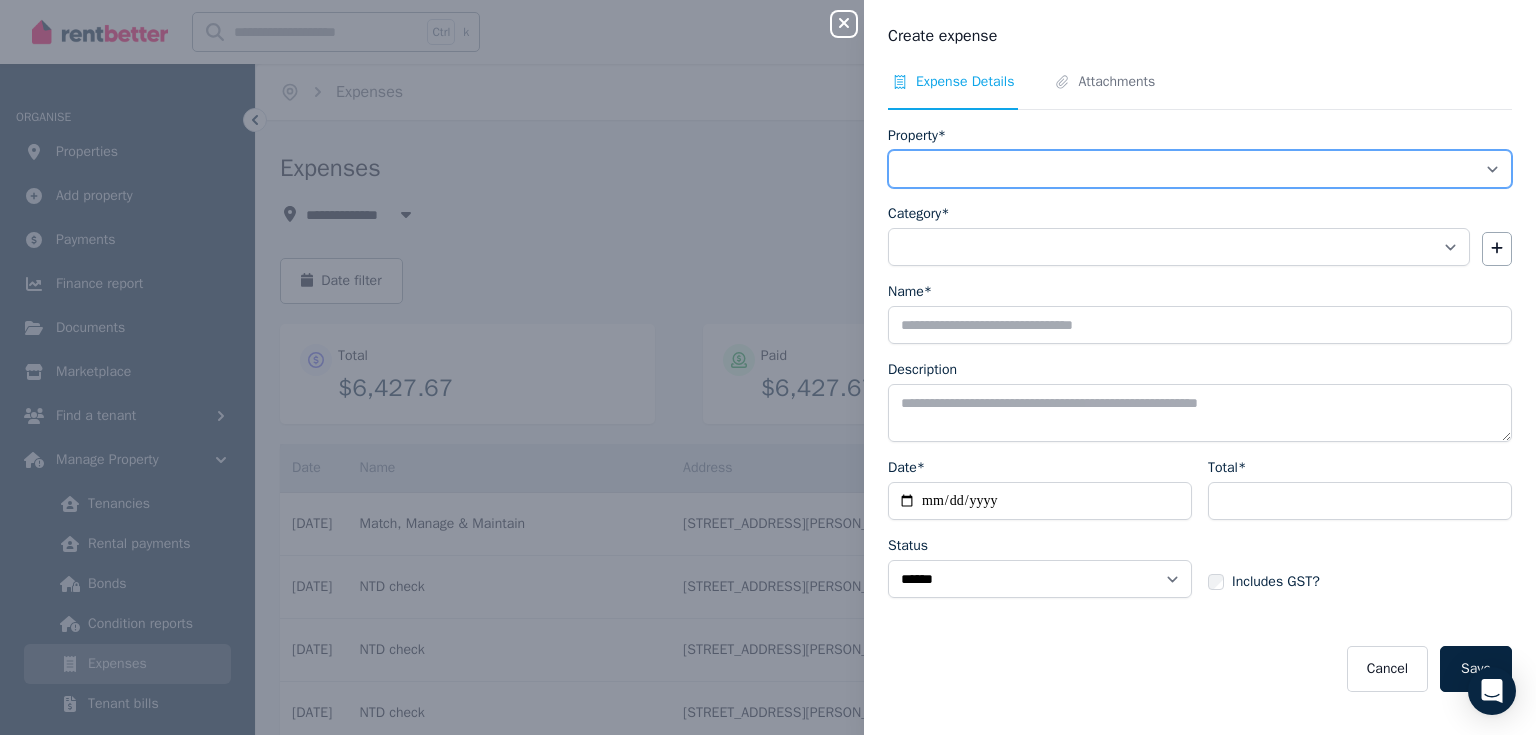 click on "**********" at bounding box center (1200, 169) 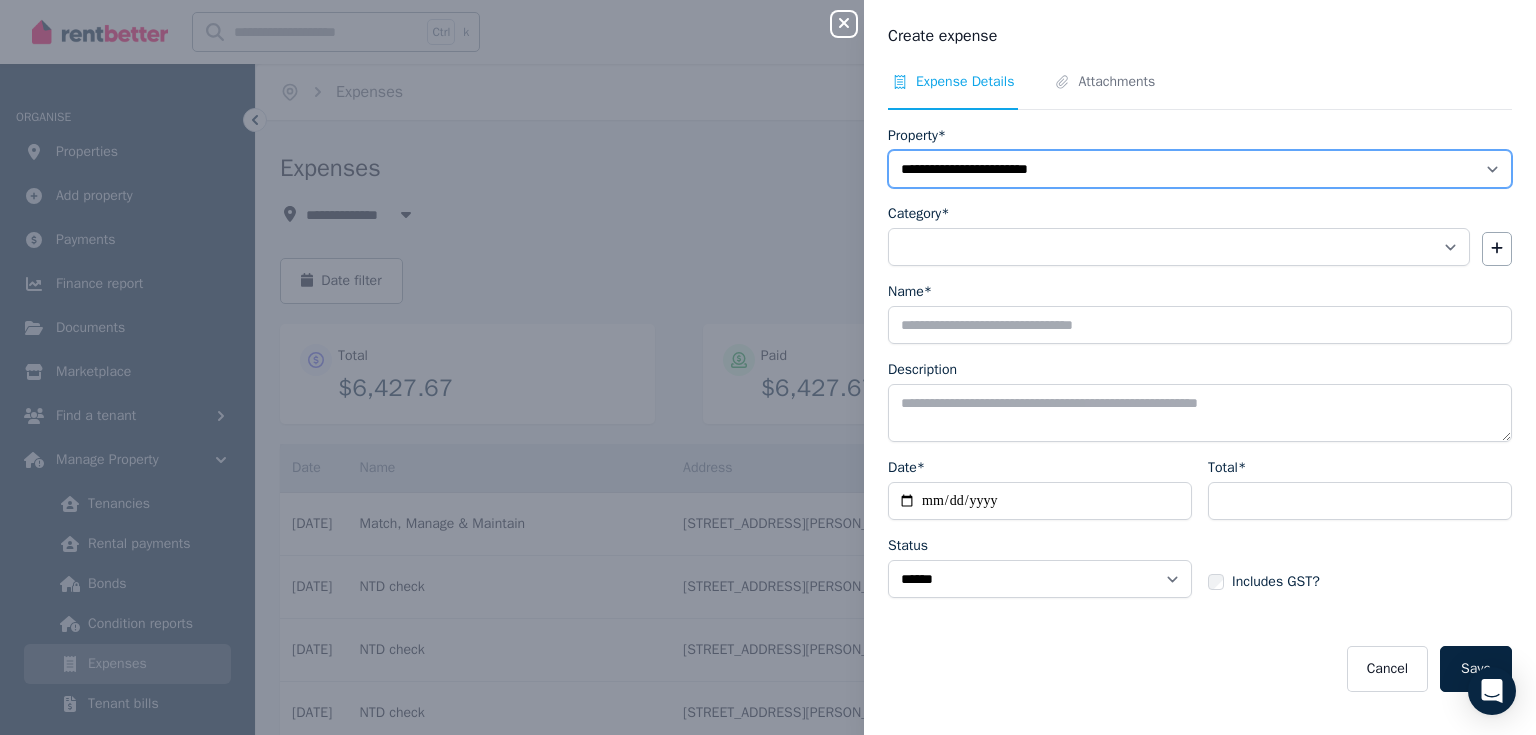 click on "**********" at bounding box center [1200, 169] 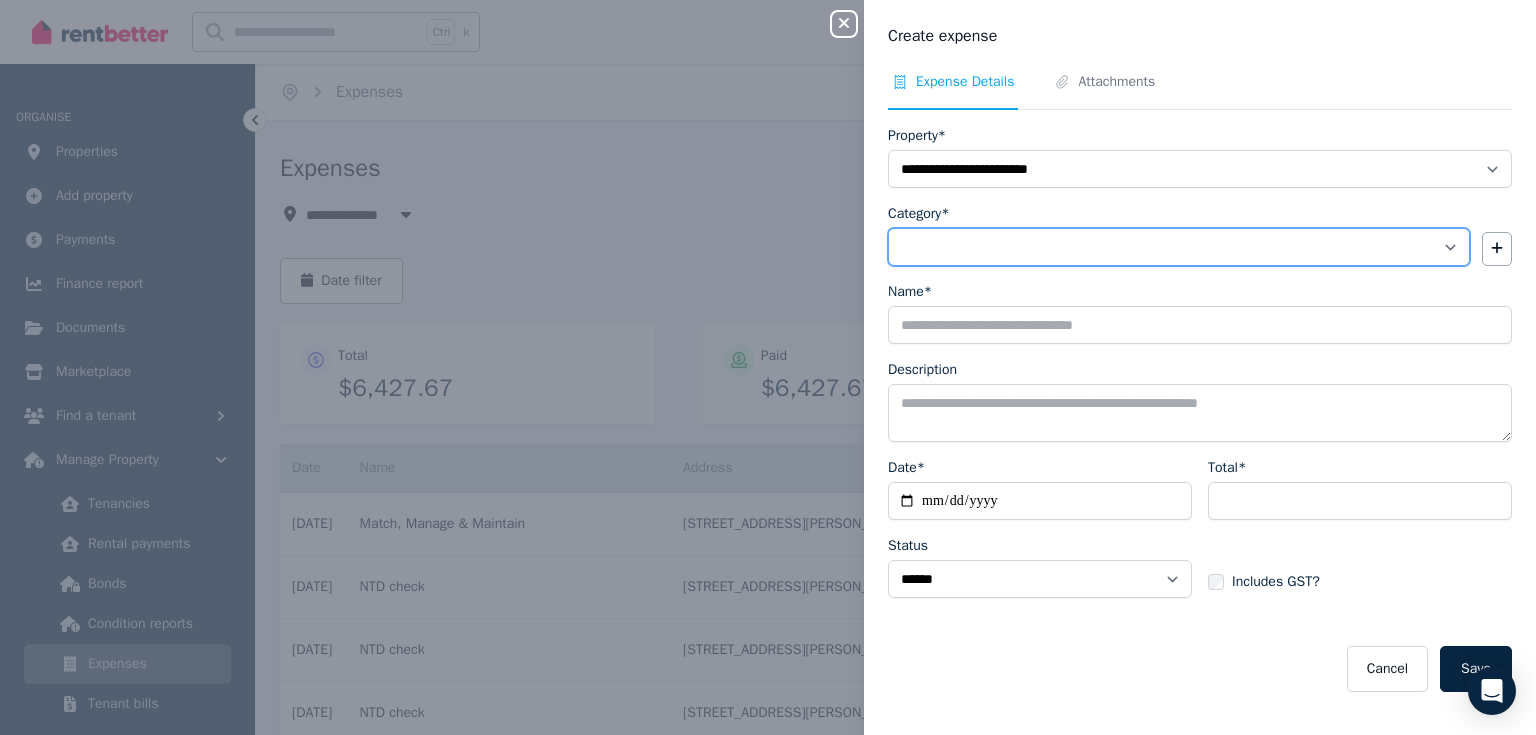 click on "**********" at bounding box center [1179, 247] 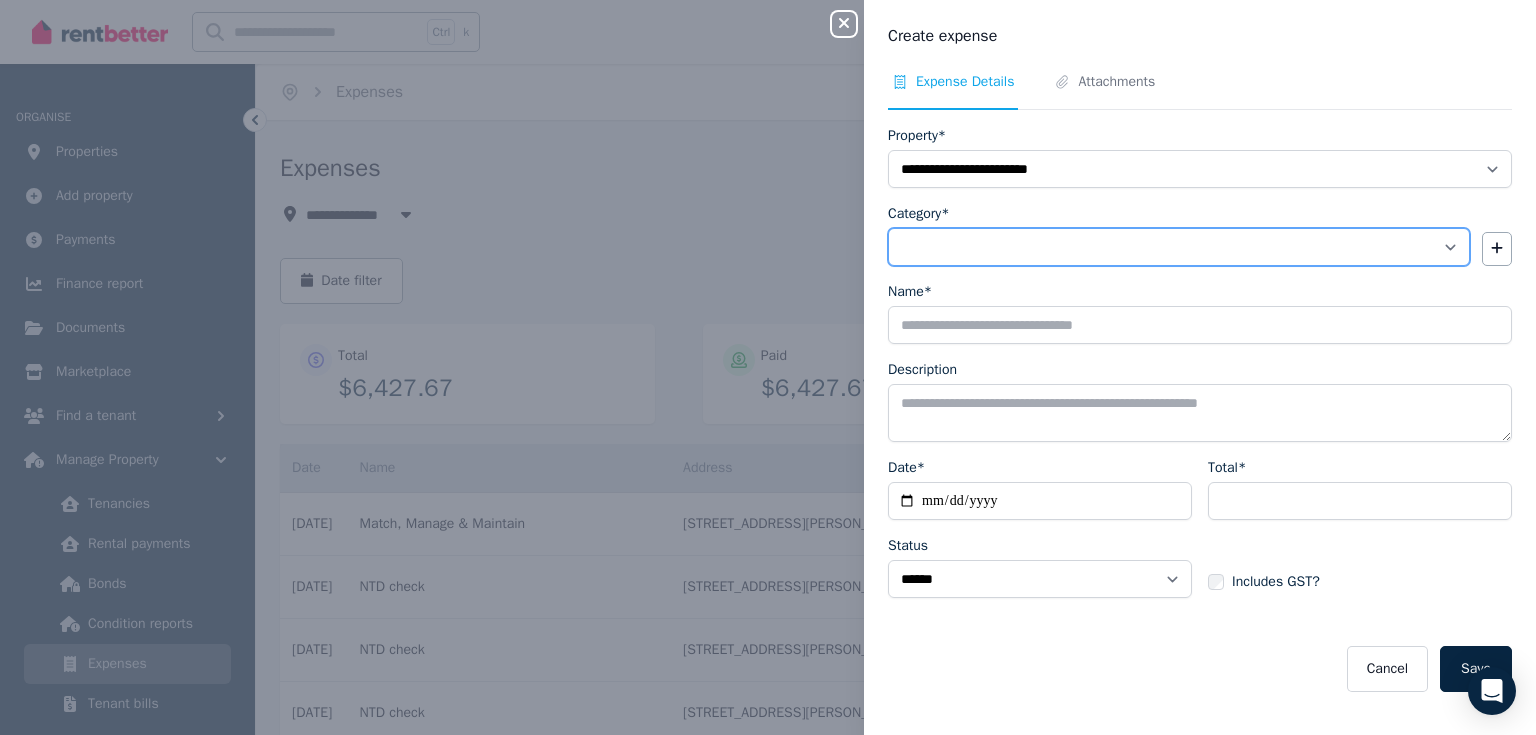 select on "**********" 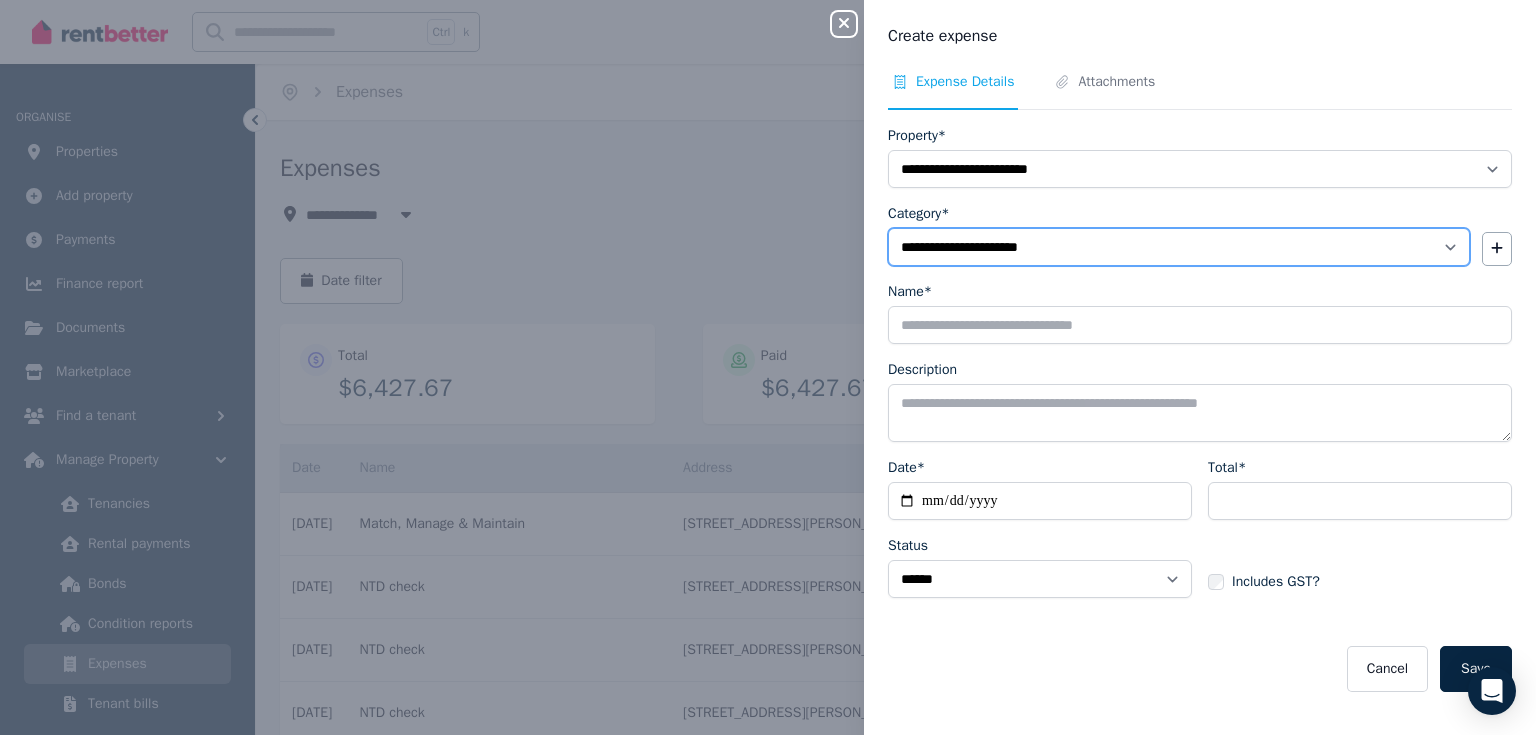 click on "**********" at bounding box center [1179, 247] 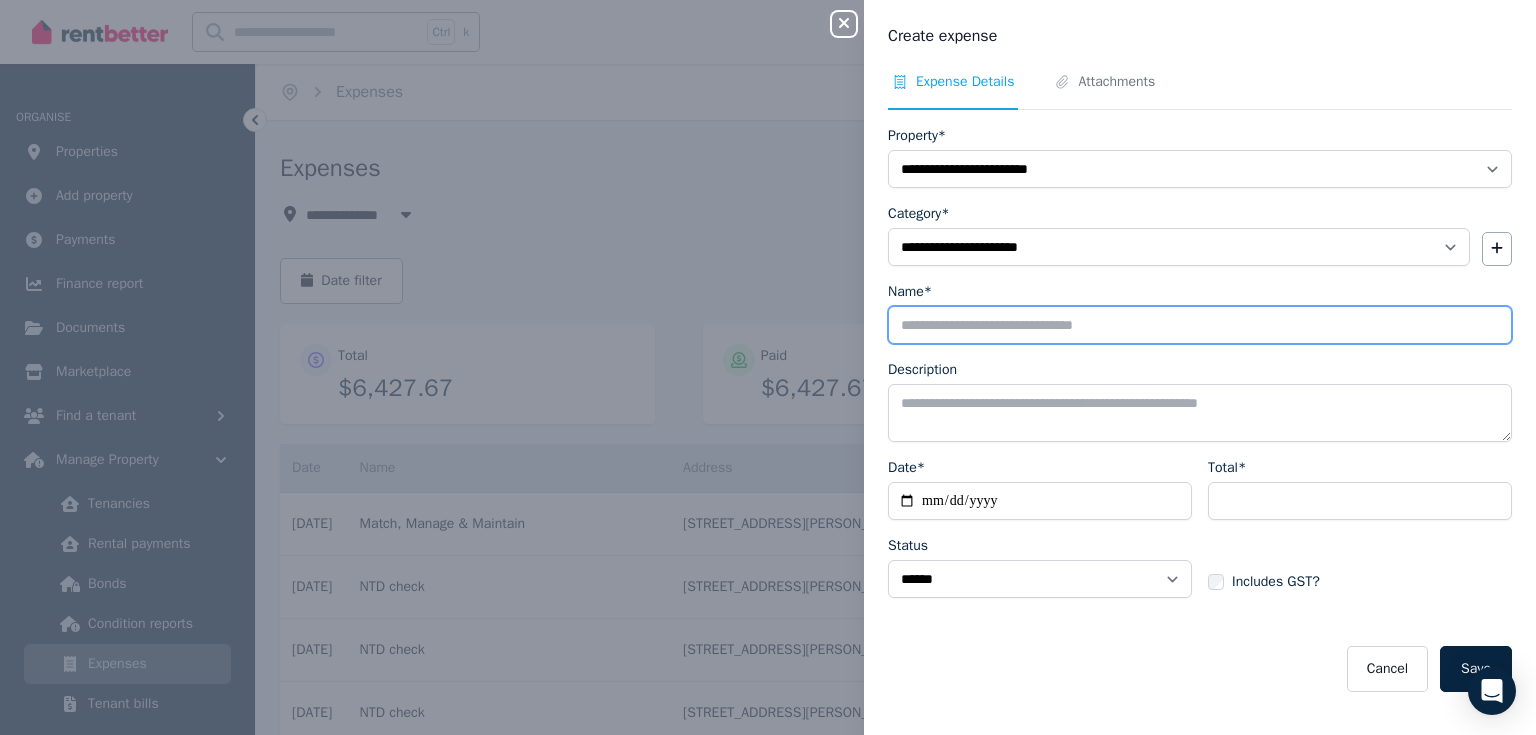 click on "Name*" at bounding box center [1200, 325] 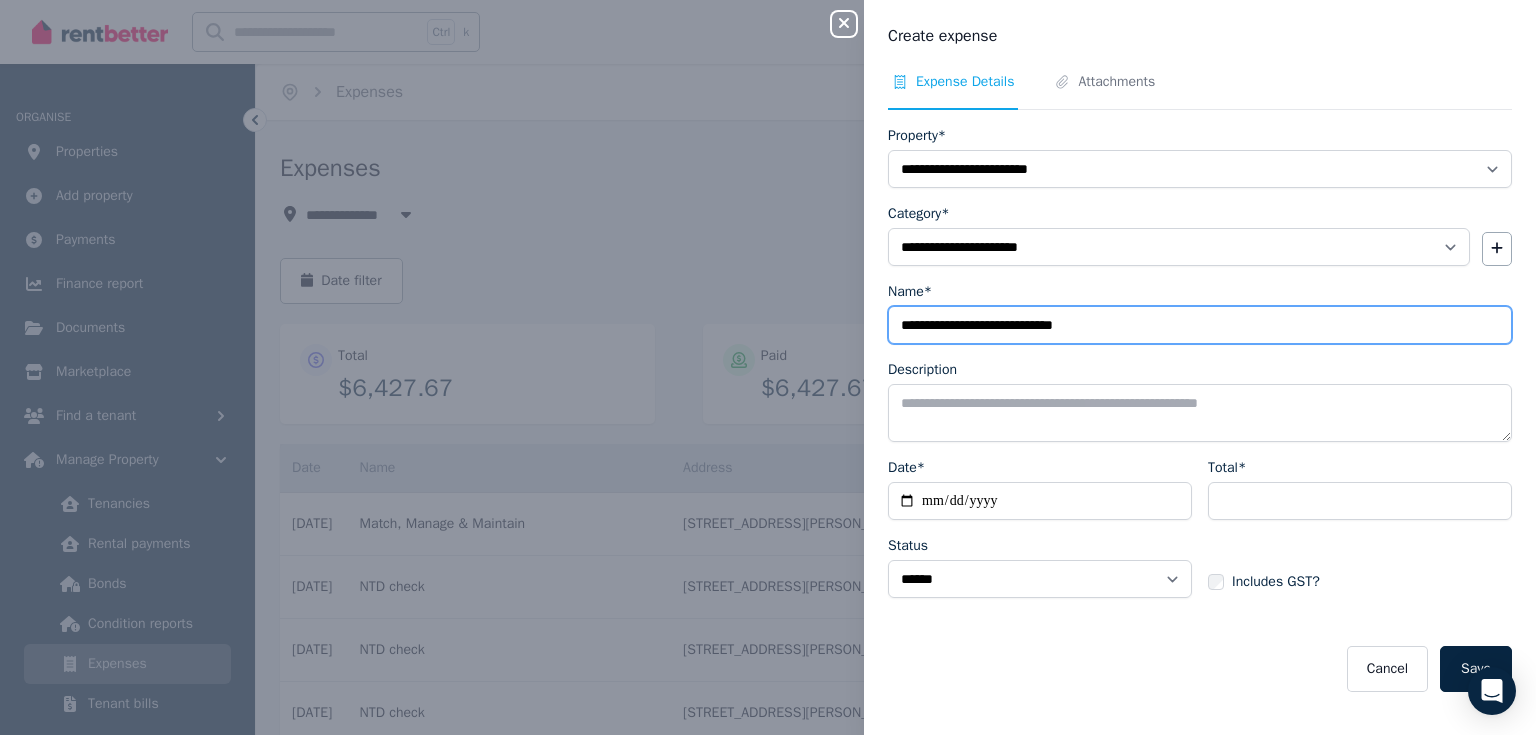 type on "**********" 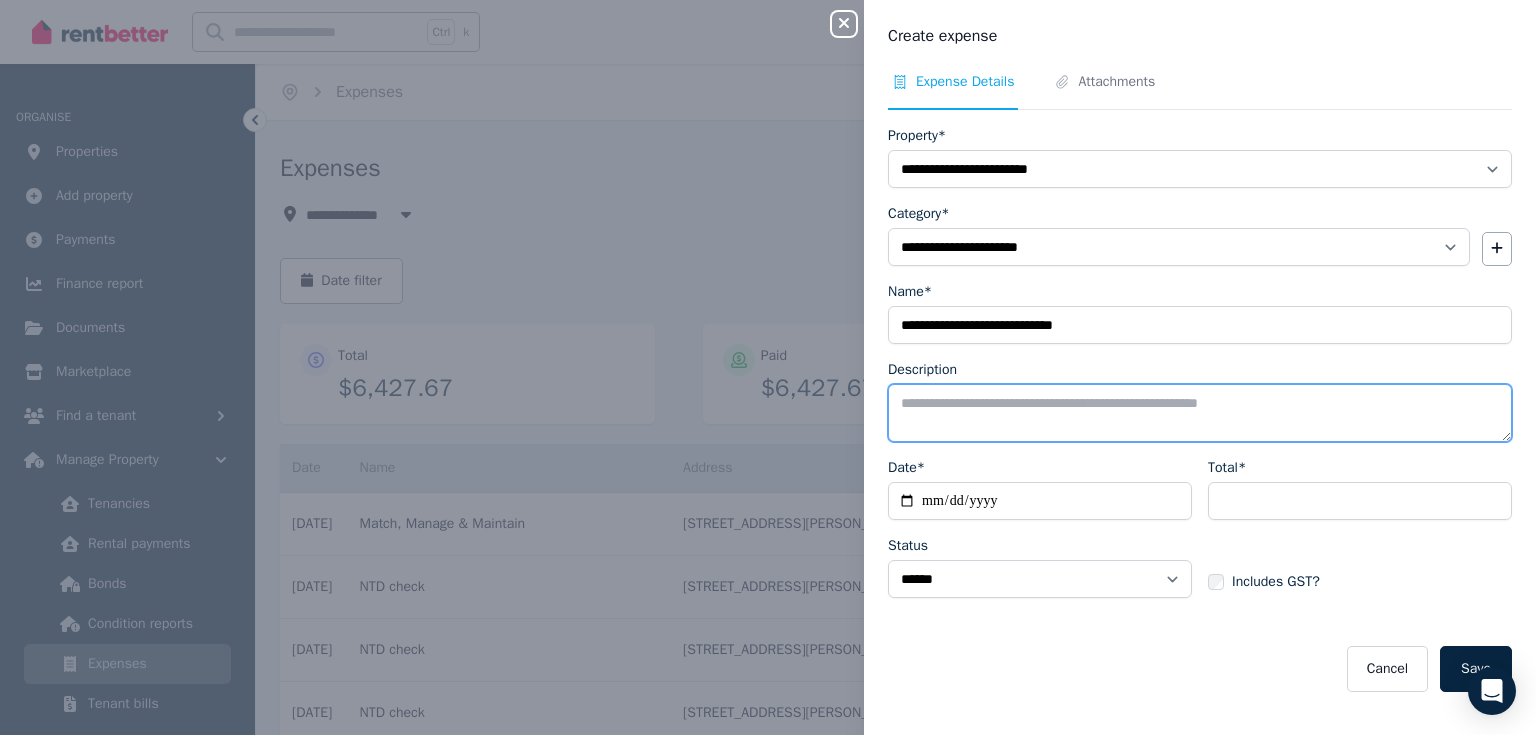 click on "Description" at bounding box center [1200, 413] 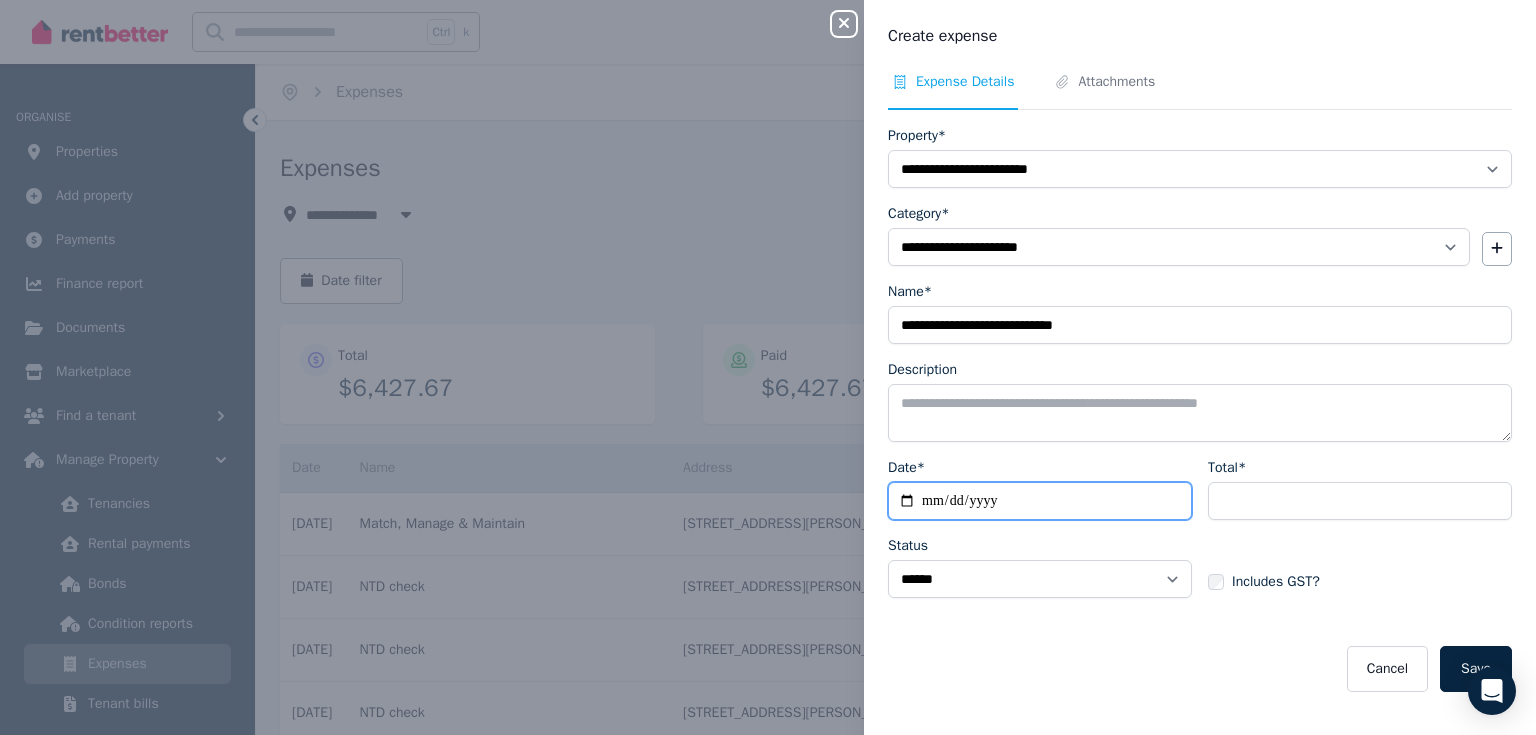 click on "Date*" at bounding box center (1040, 501) 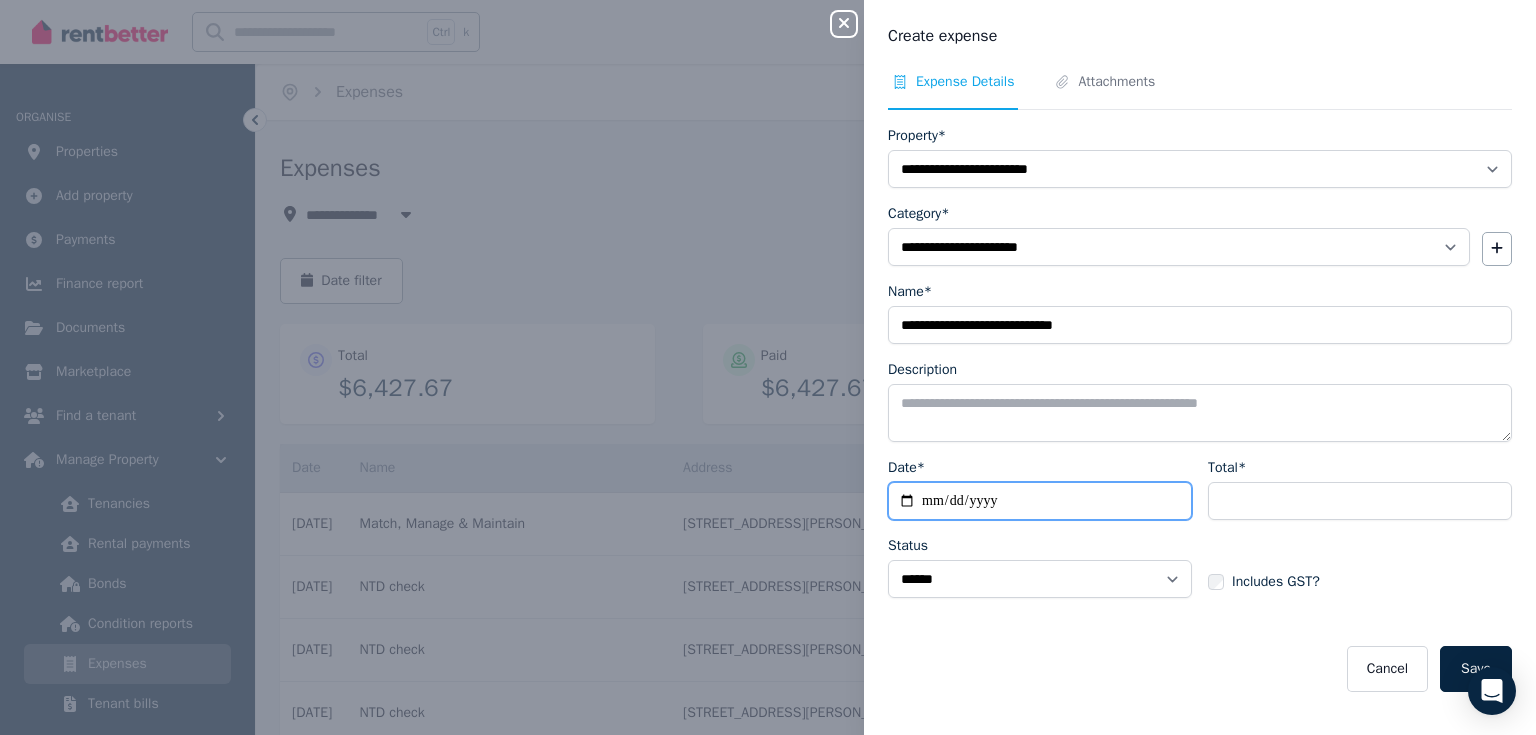 type on "**********" 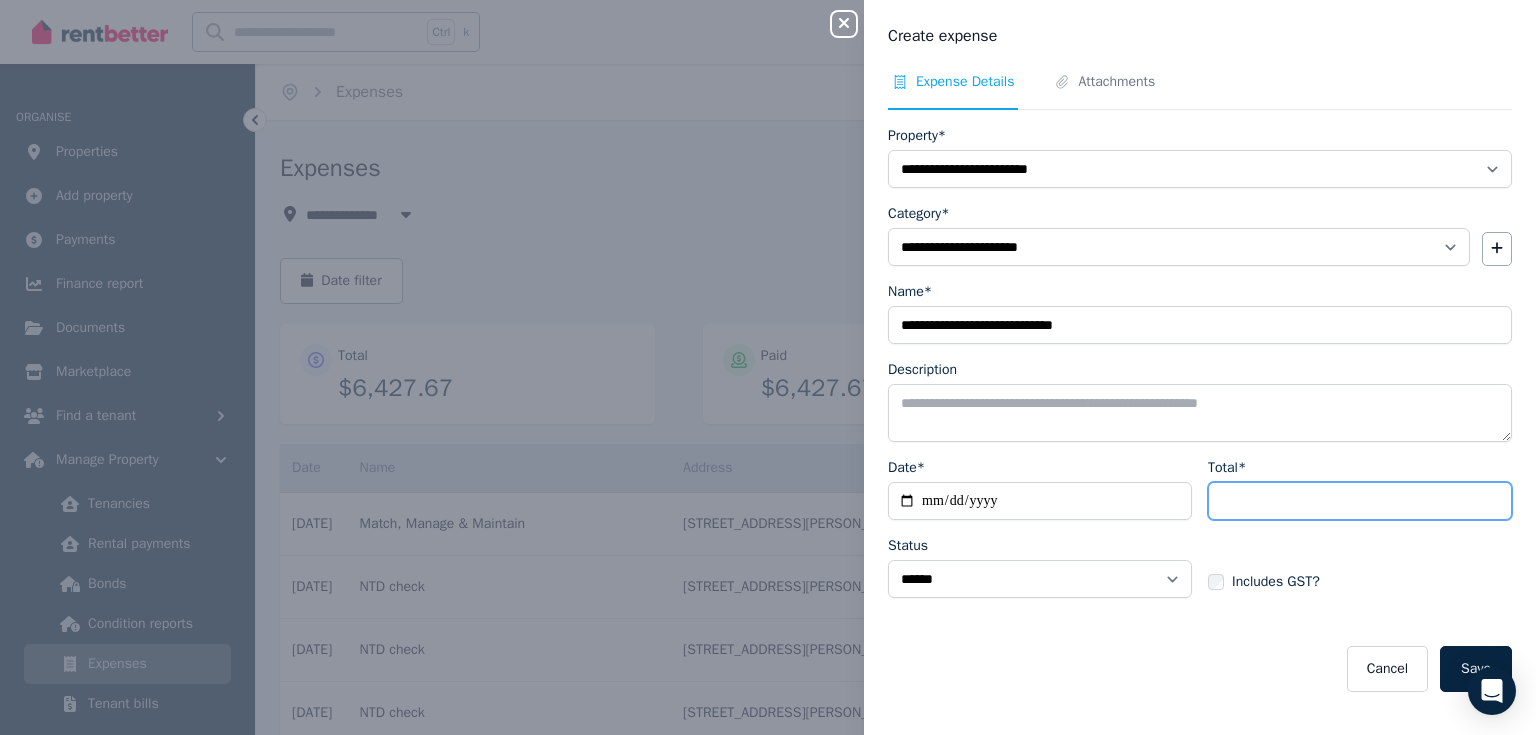 click on "Total*" at bounding box center (1360, 501) 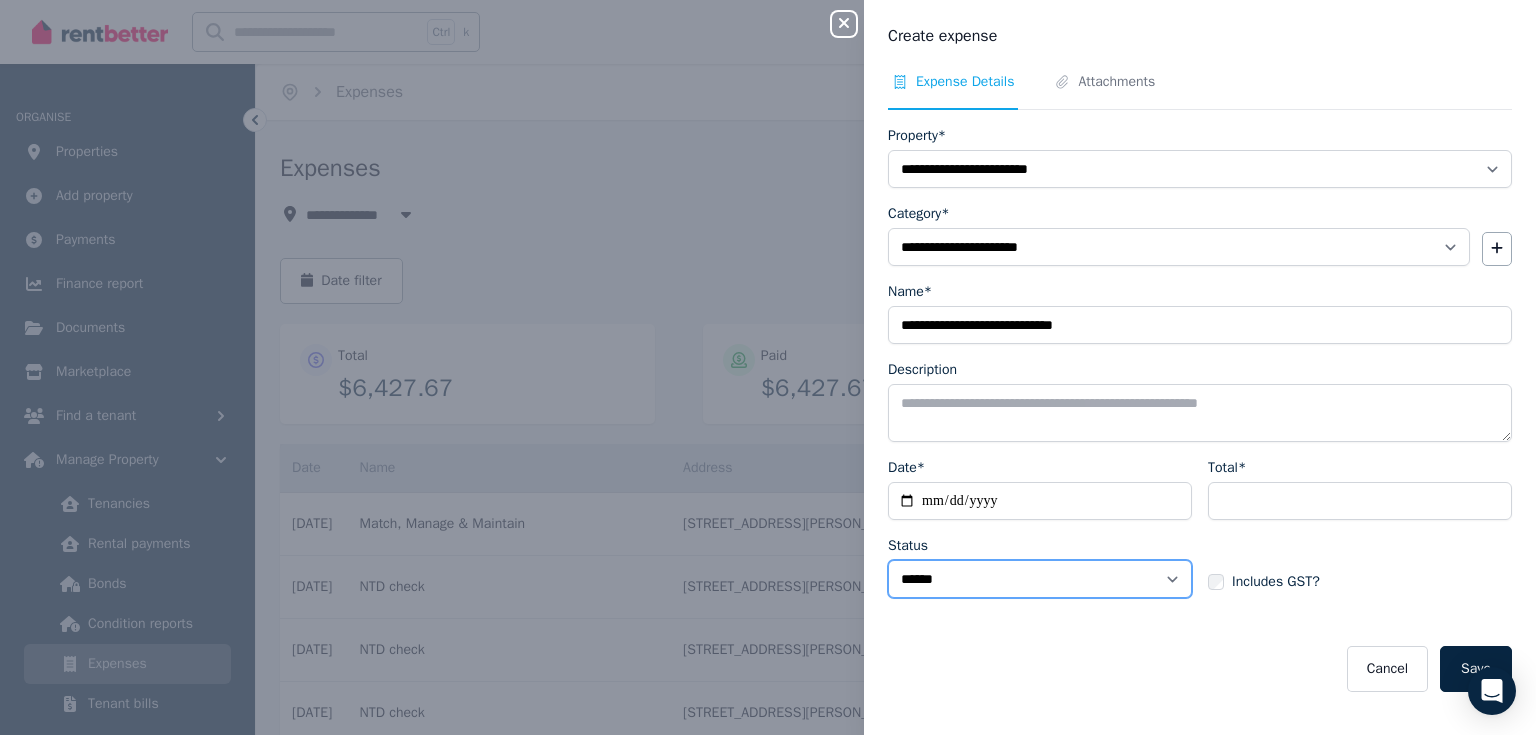 click on "****** ****" at bounding box center (1040, 579) 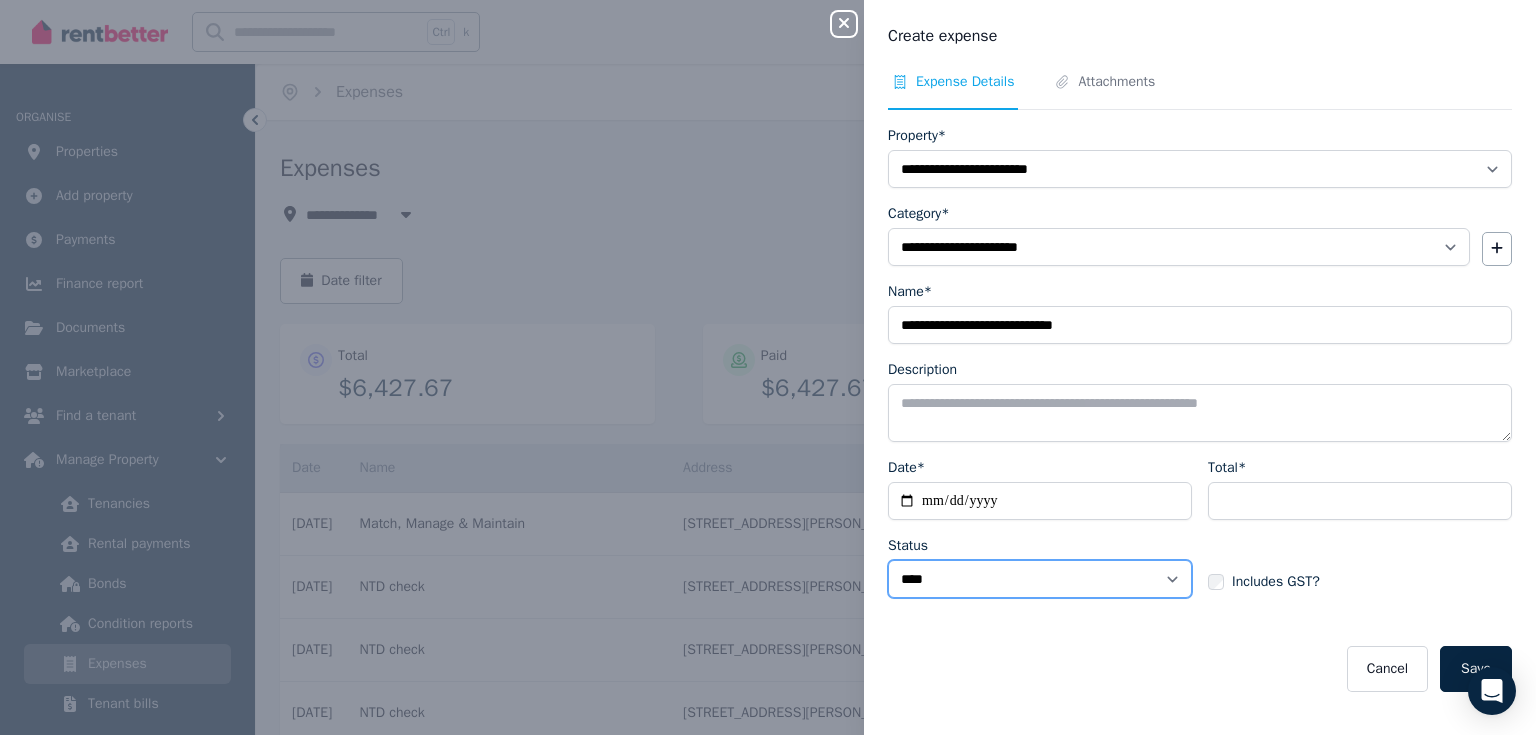 click on "****** ****" at bounding box center (1040, 579) 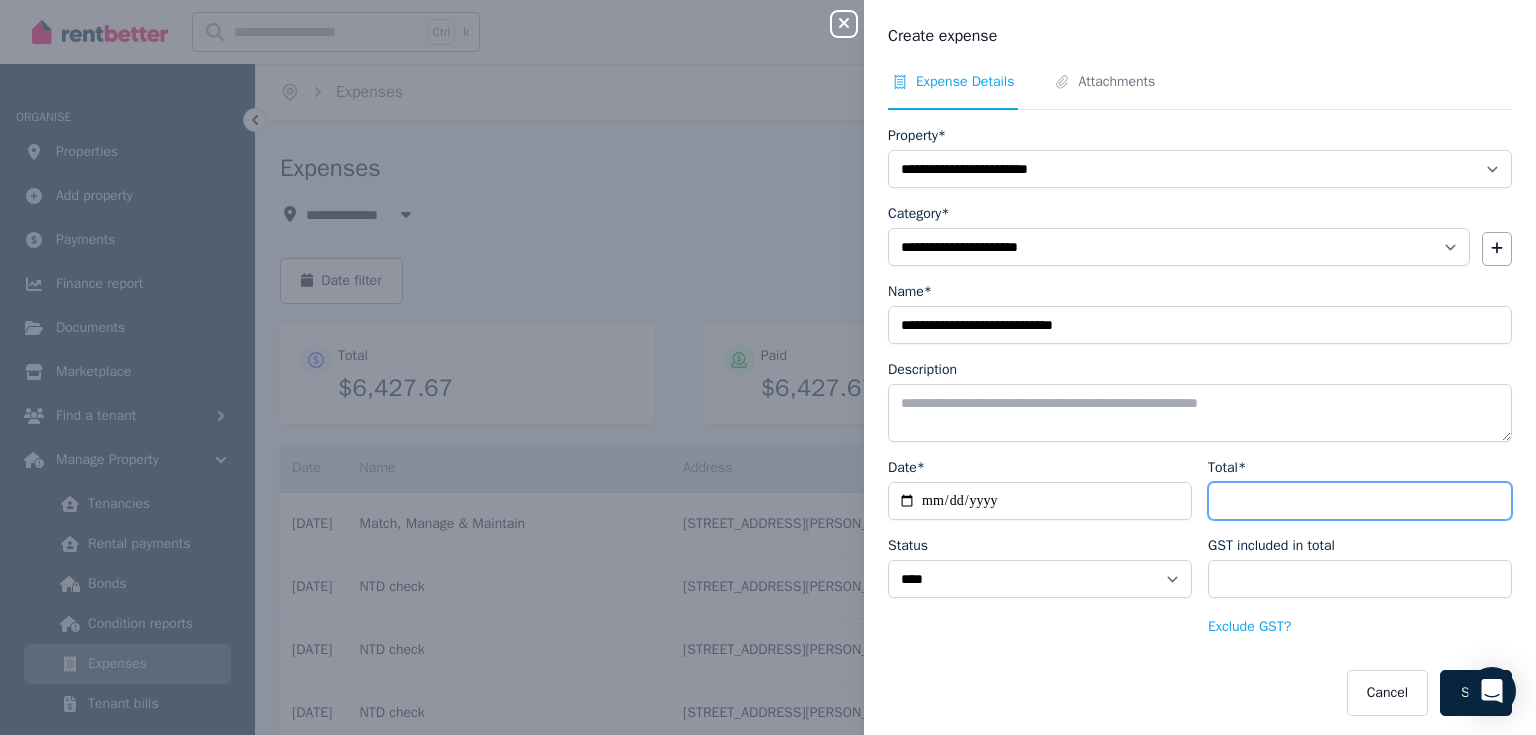 click on "Total*" at bounding box center (1360, 501) 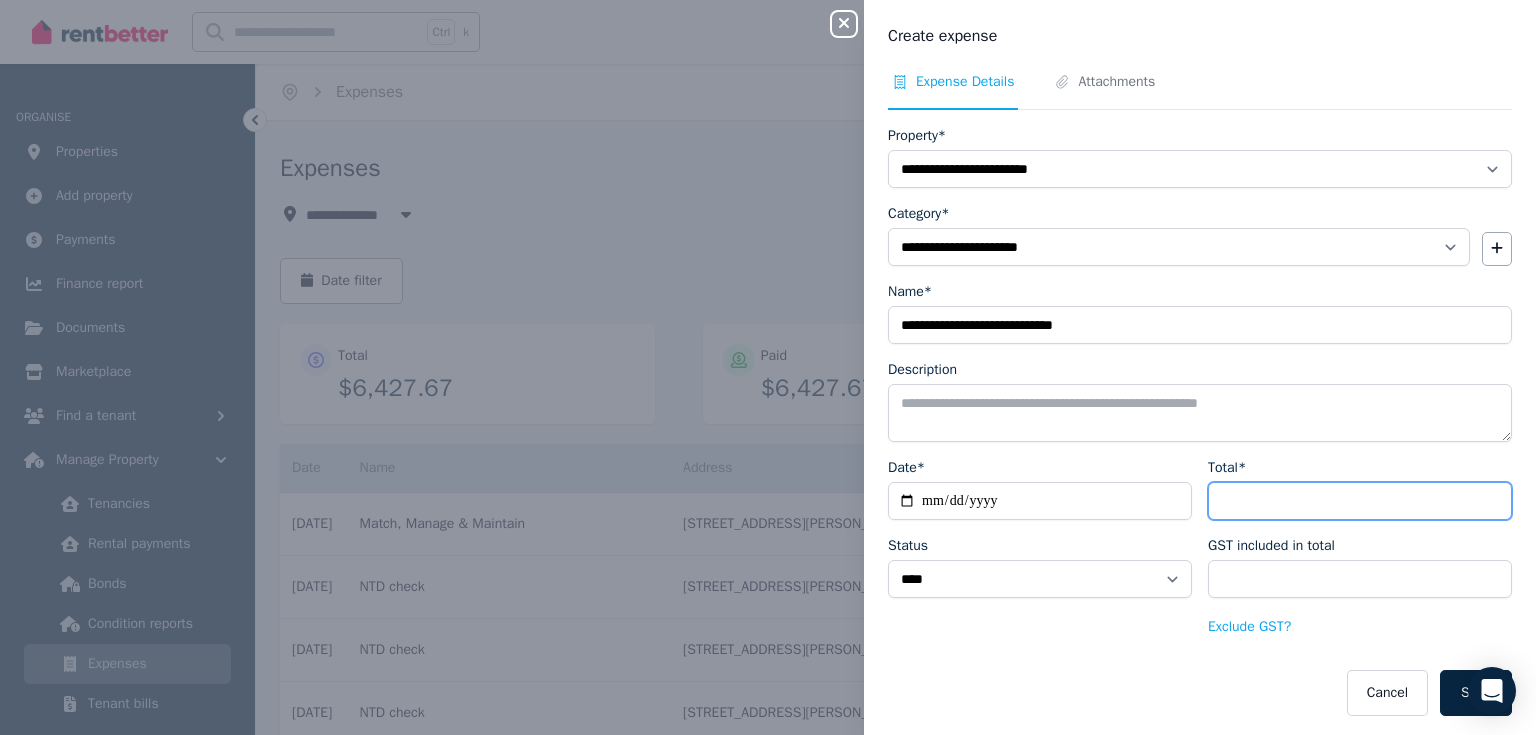 type on "*" 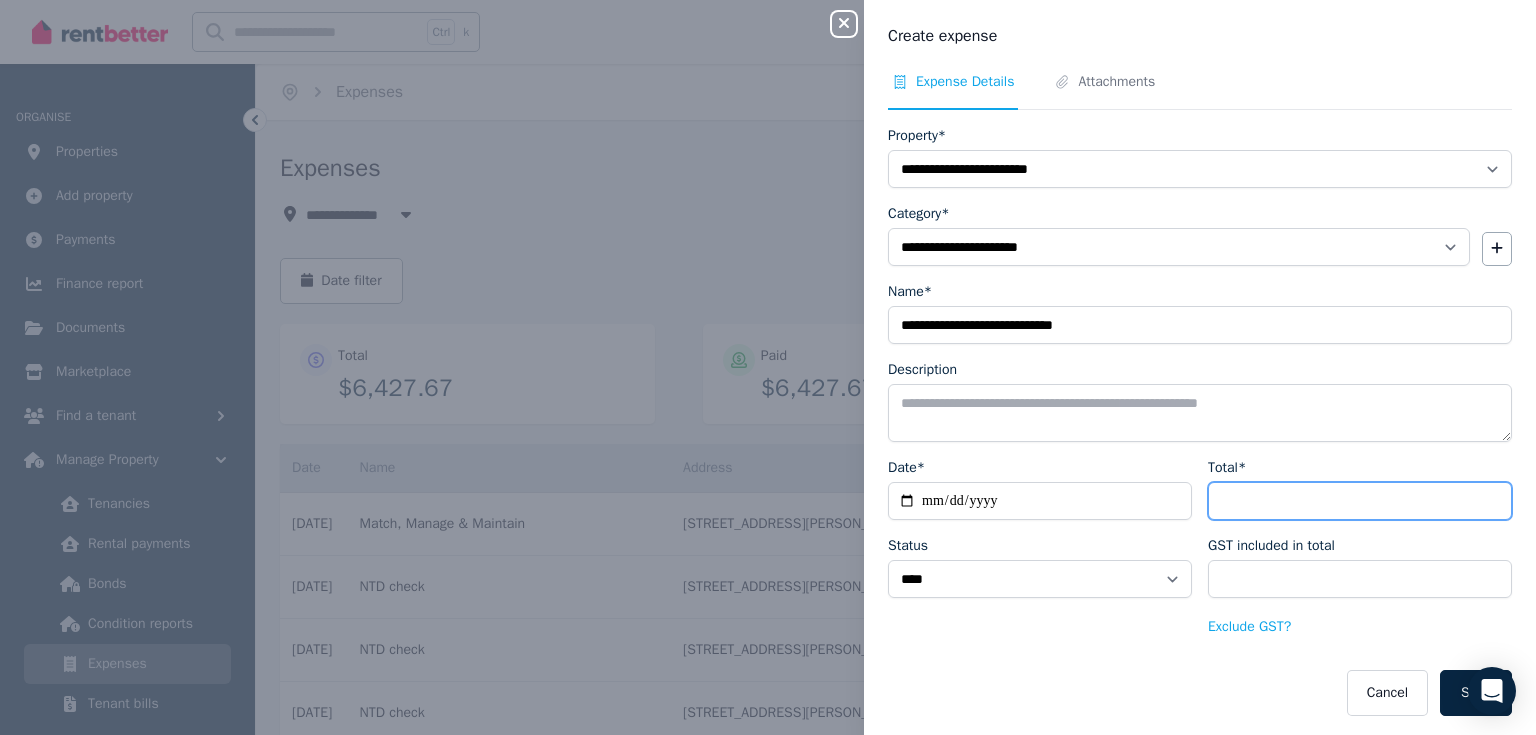 type on "****" 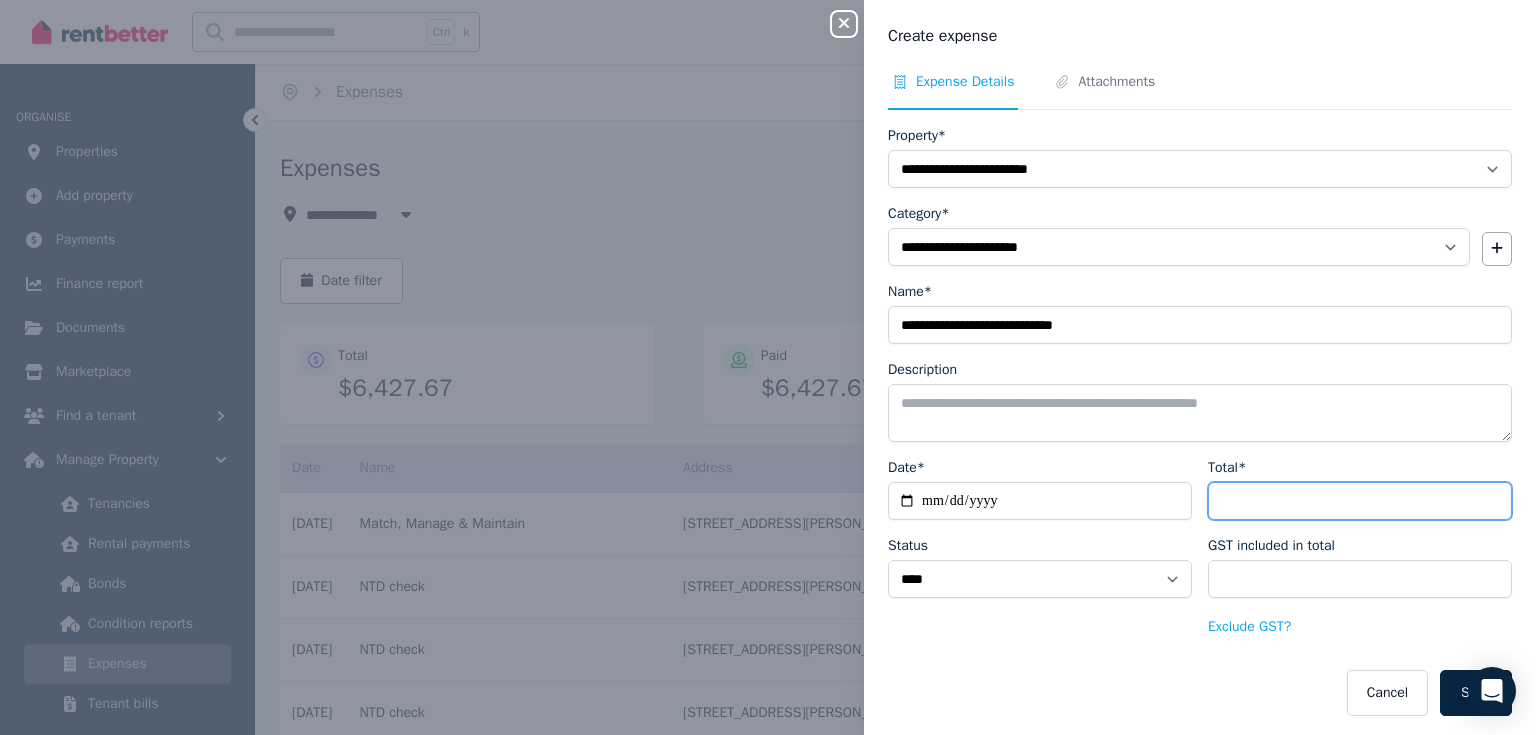 type on "***" 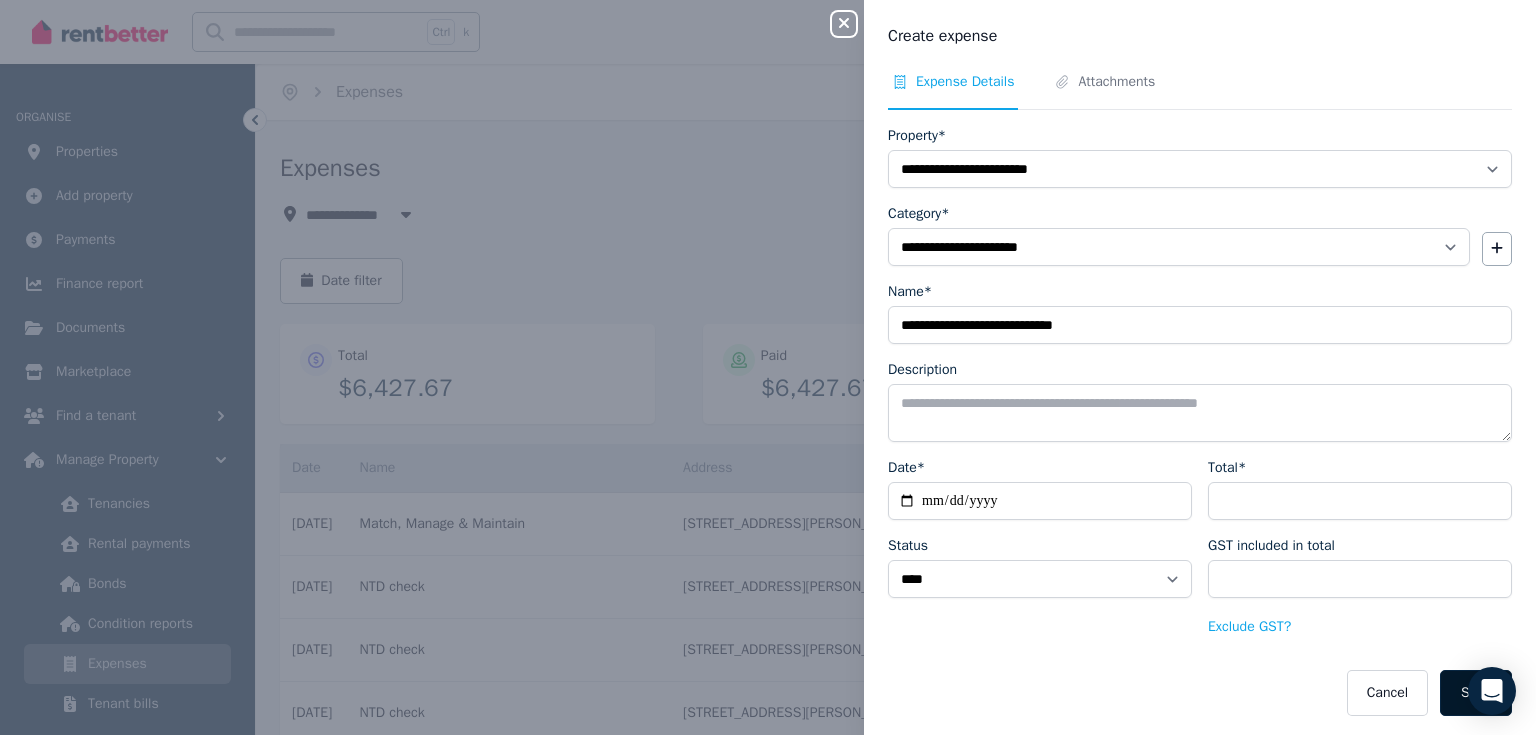 click on "Save" at bounding box center (1476, 693) 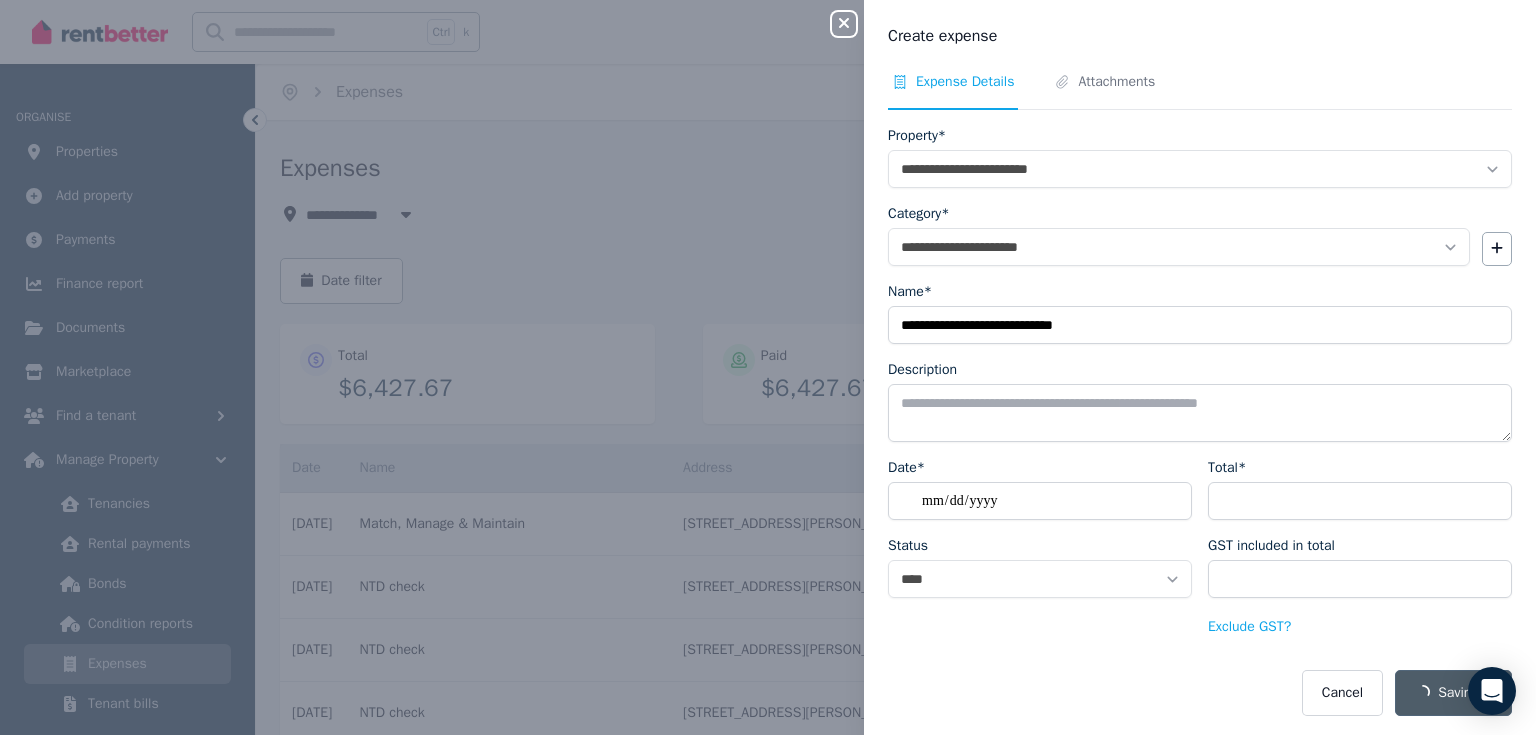 select on "**********" 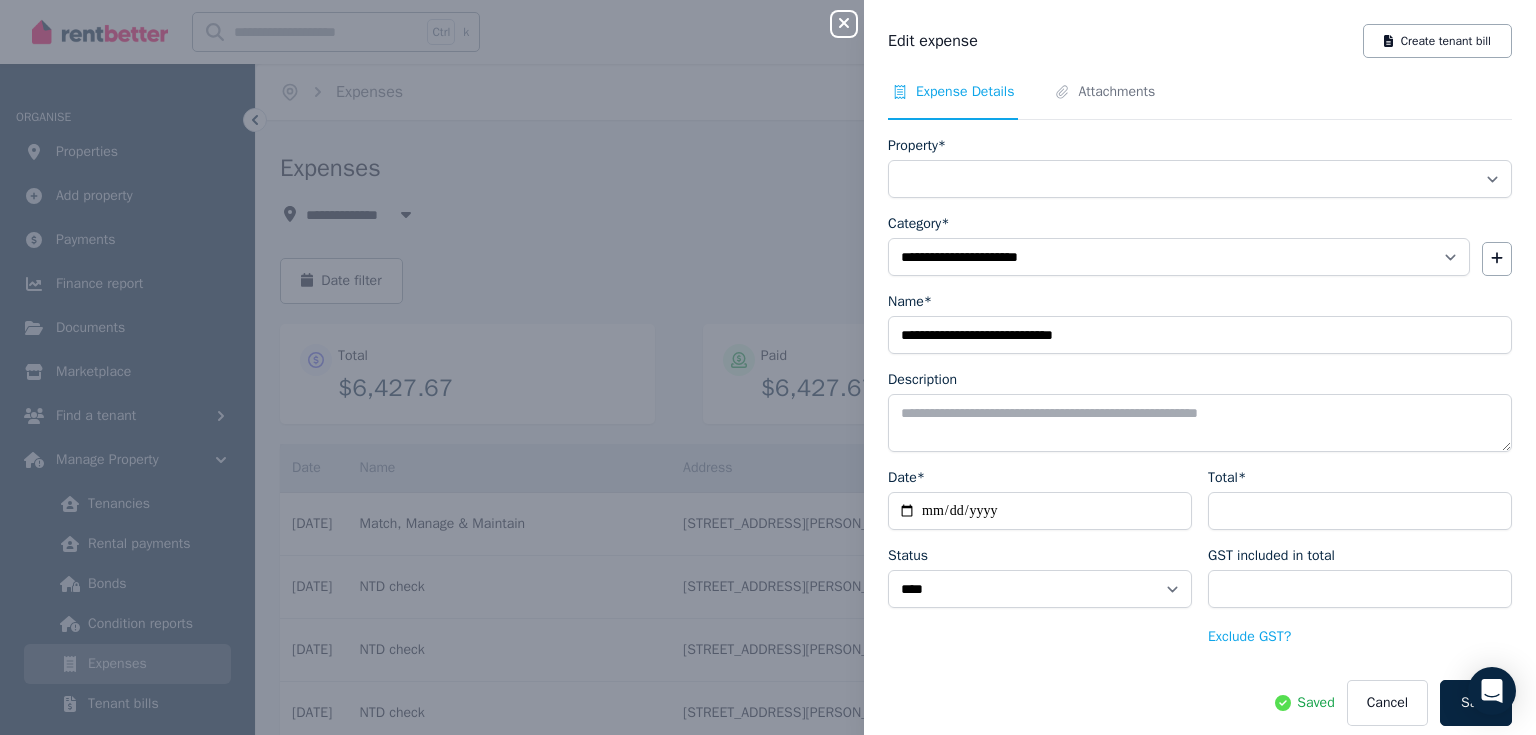 select on "**********" 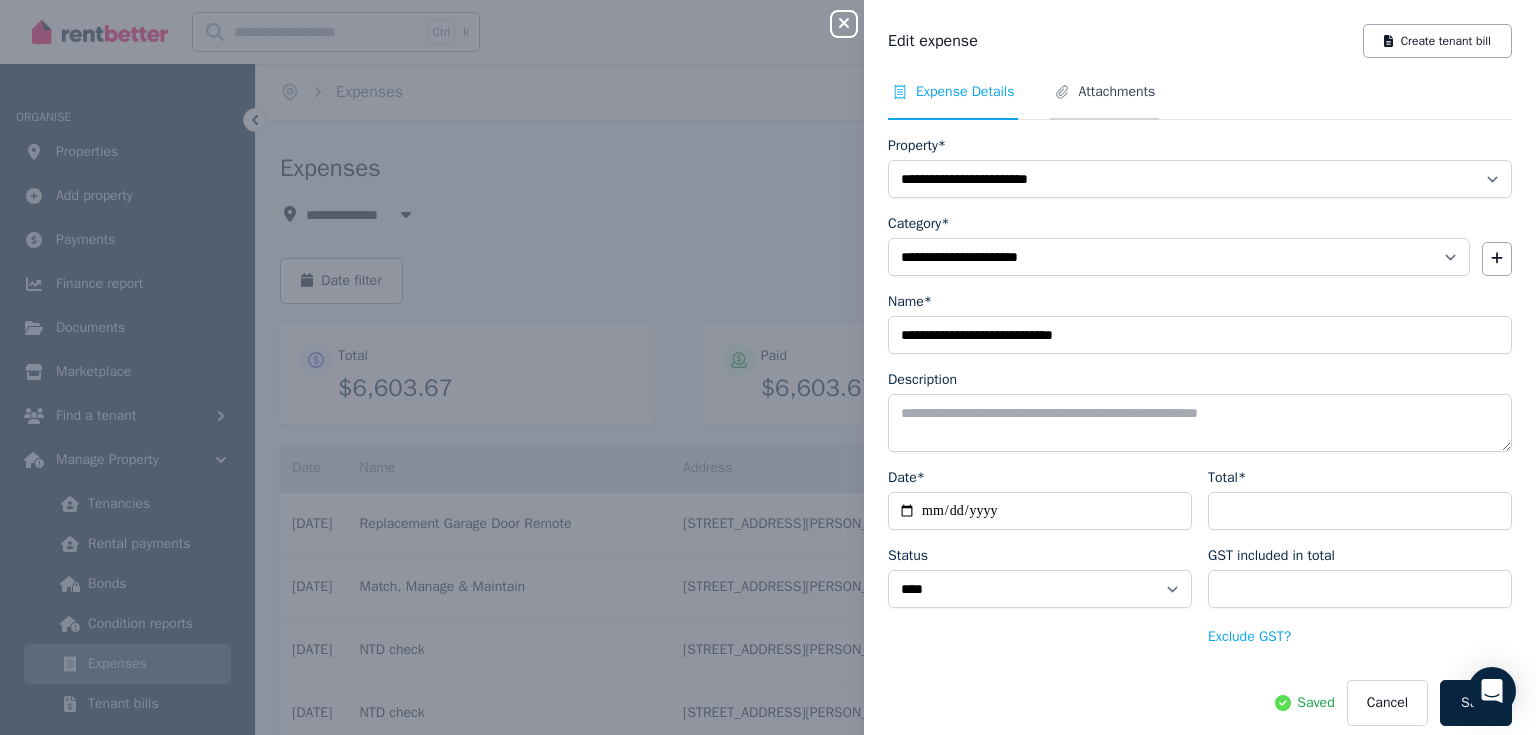 click on "Attachments" at bounding box center (1116, 92) 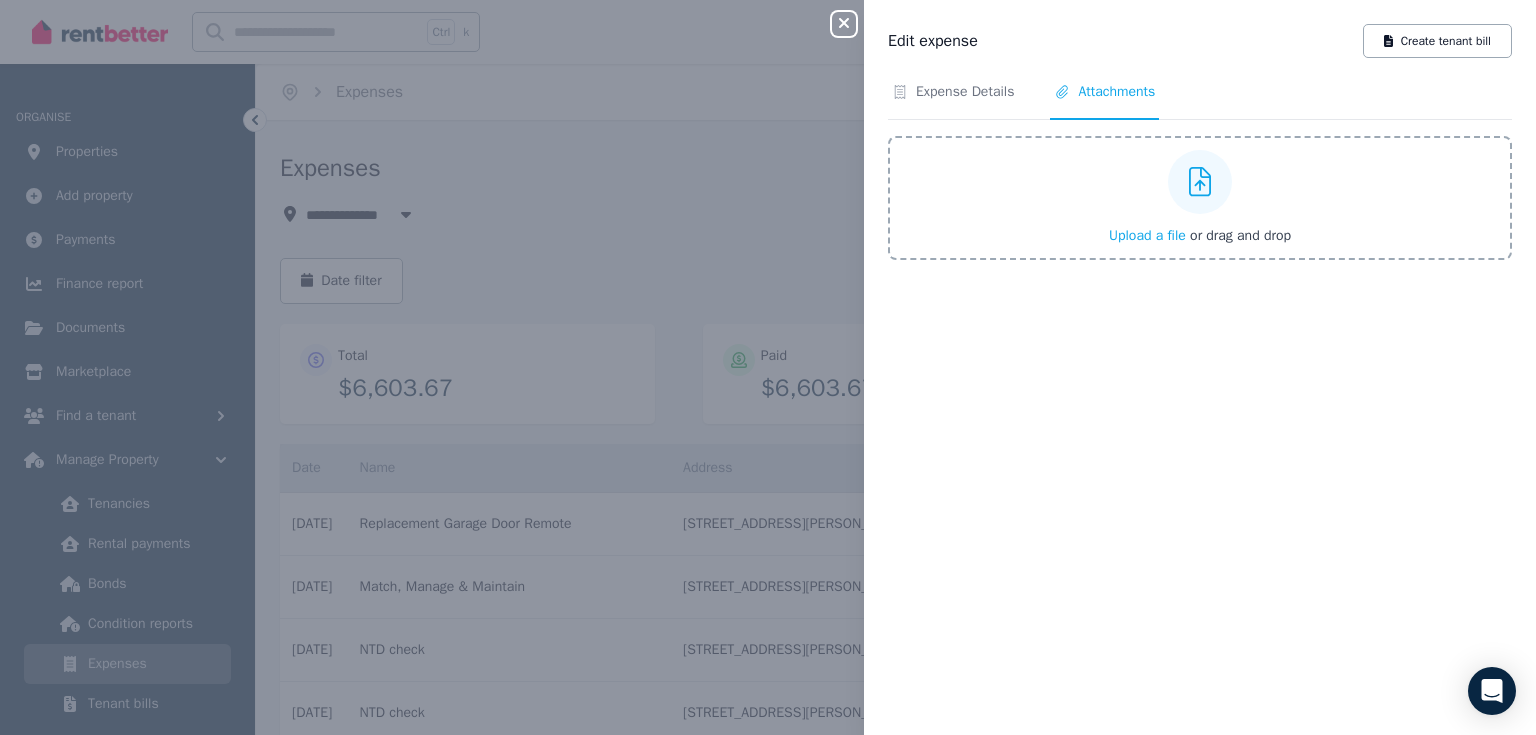 click 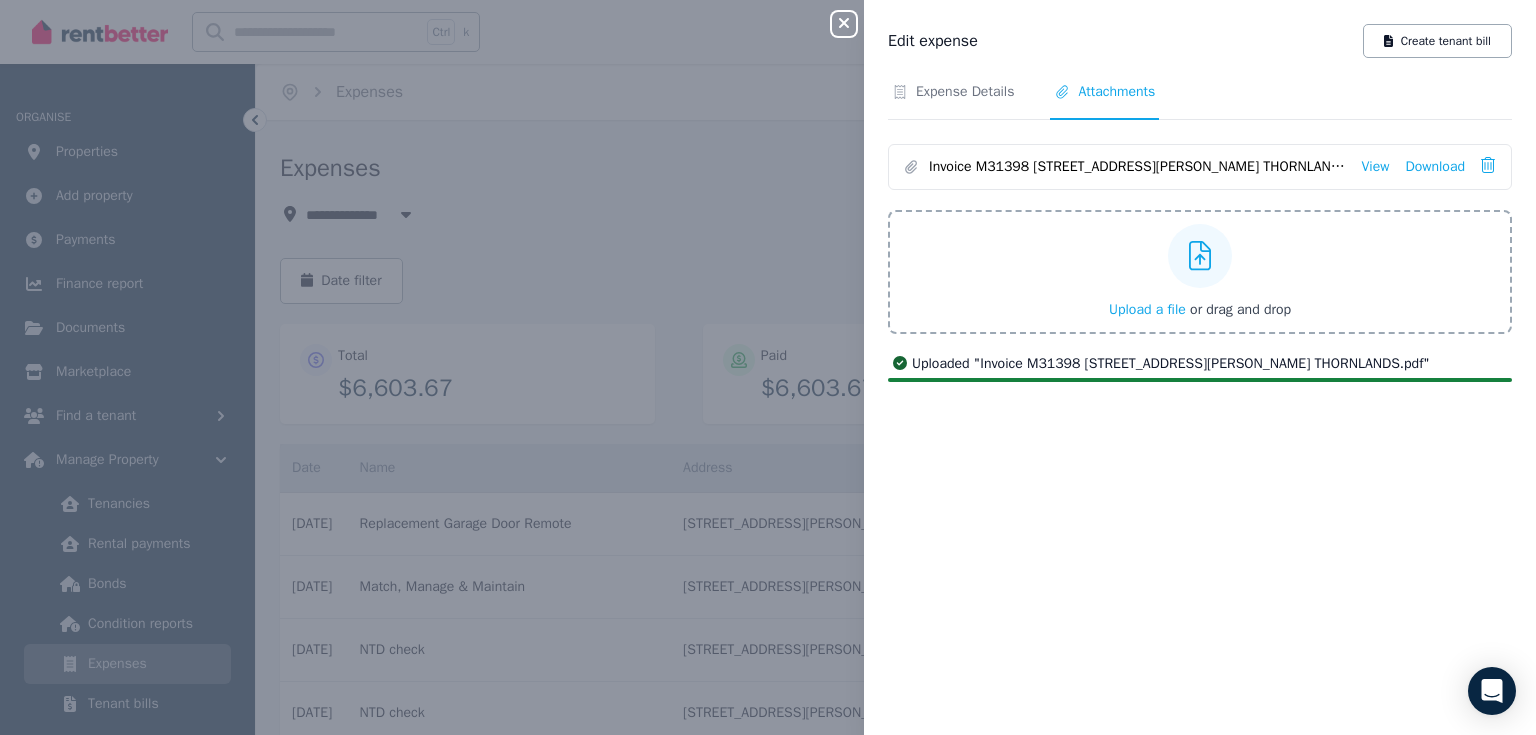 click 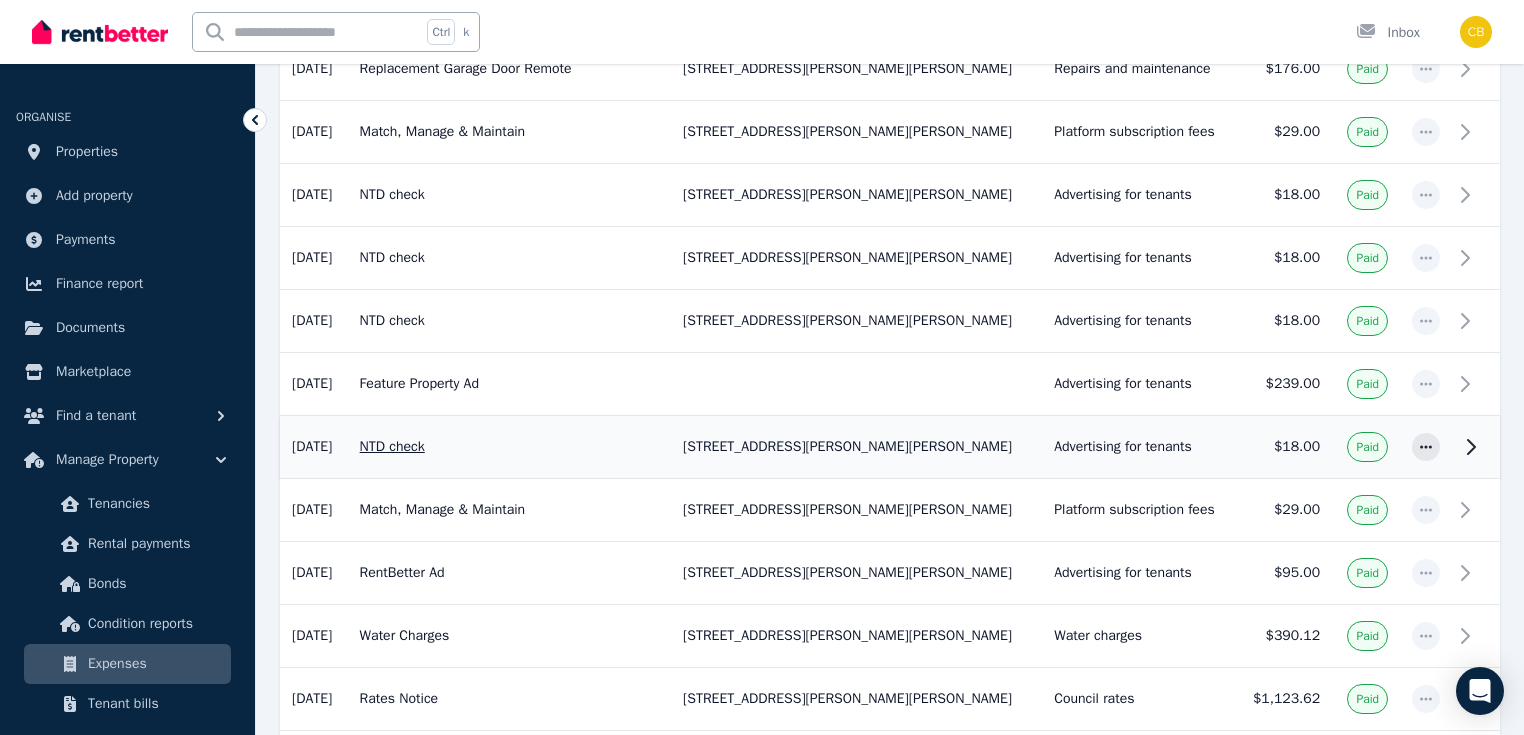 scroll, scrollTop: 0, scrollLeft: 0, axis: both 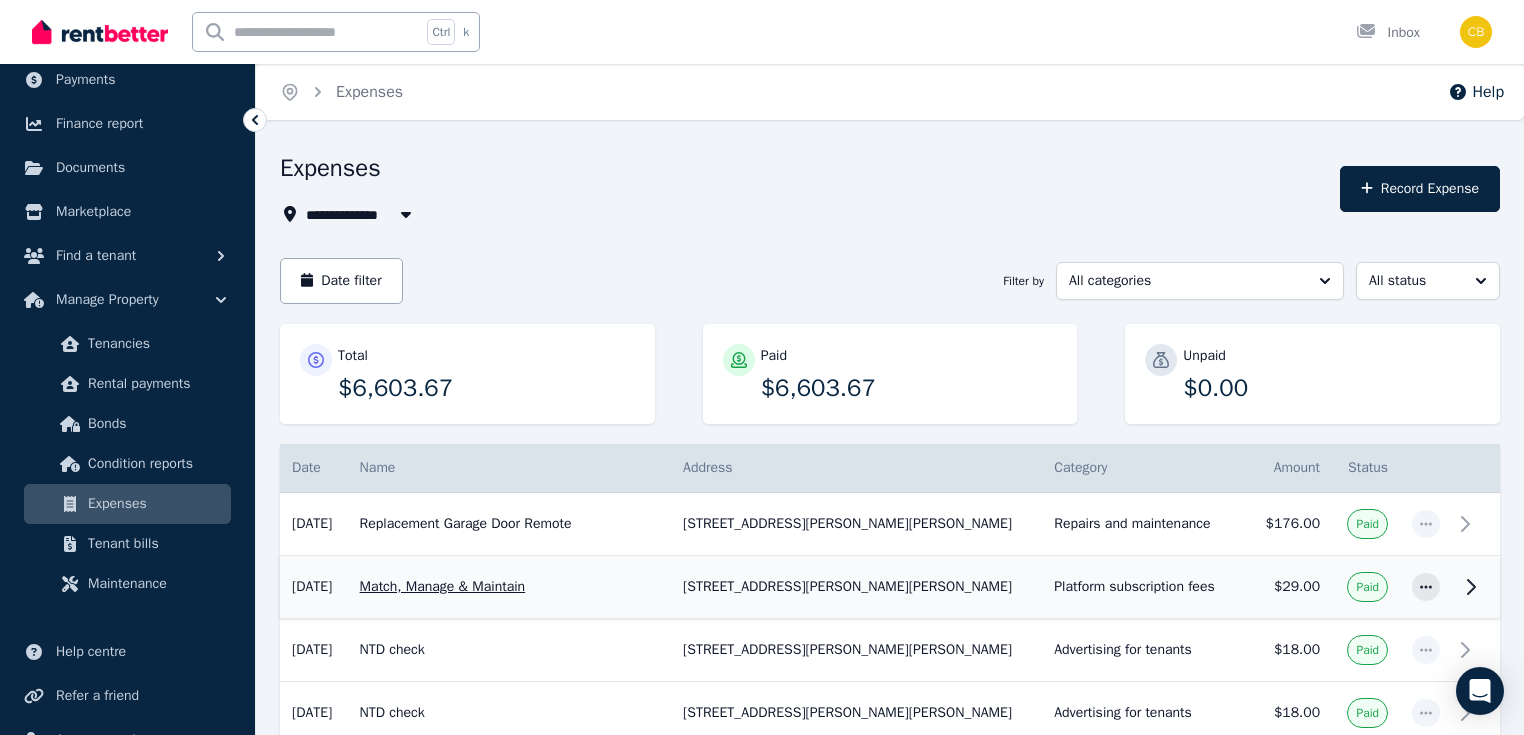 click on "Platform subscription fees" at bounding box center [1139, 587] 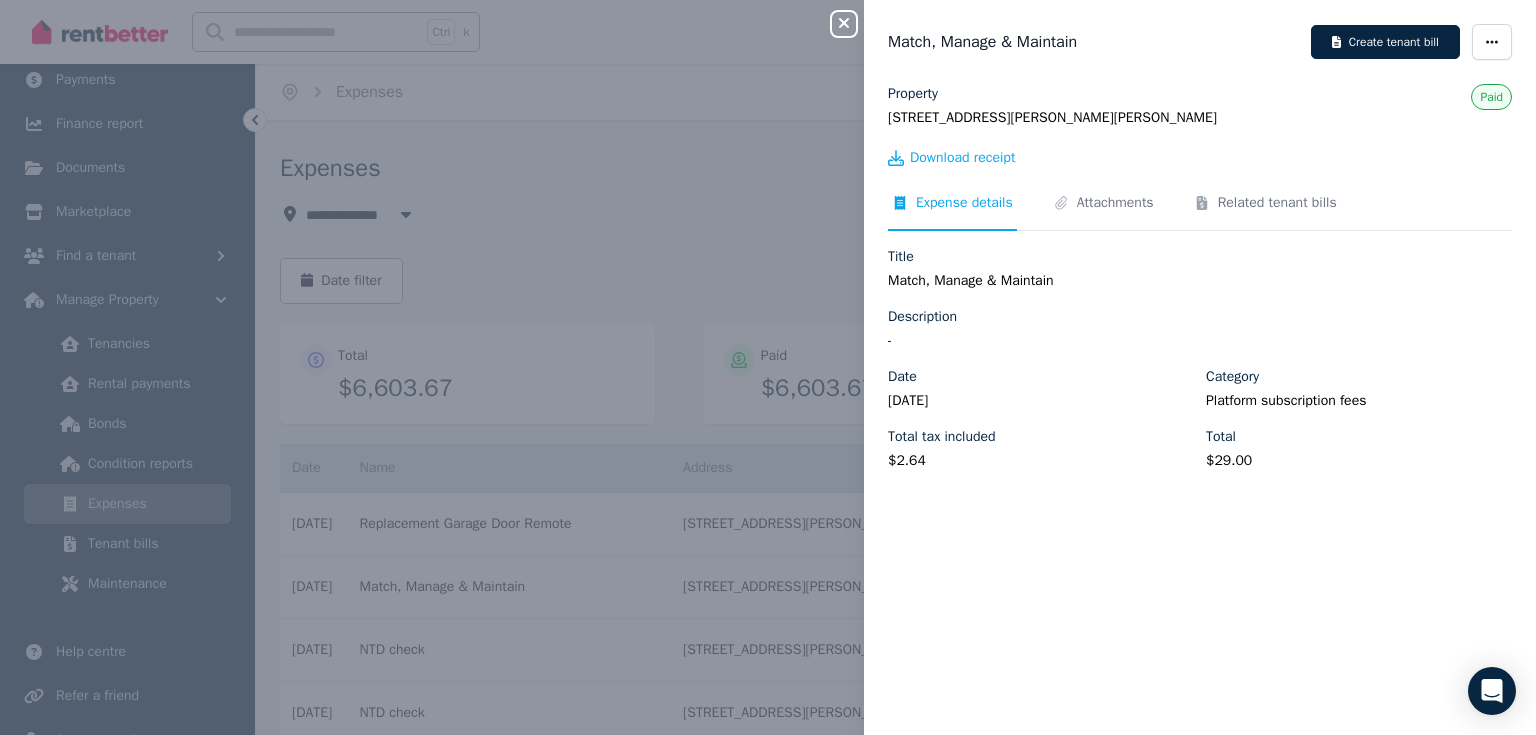 click on "Close panel Match, Manage & Maintain Create tenant bill Property [STREET_ADDRESS][PERSON_NAME] Paid Download receipt Expense details Attachments Related tenant bills Title Match, Manage & Maintain Description - Date [DATE] Category Platform subscription fees Total tax included $2.64 Total $29.00" at bounding box center (768, 367) 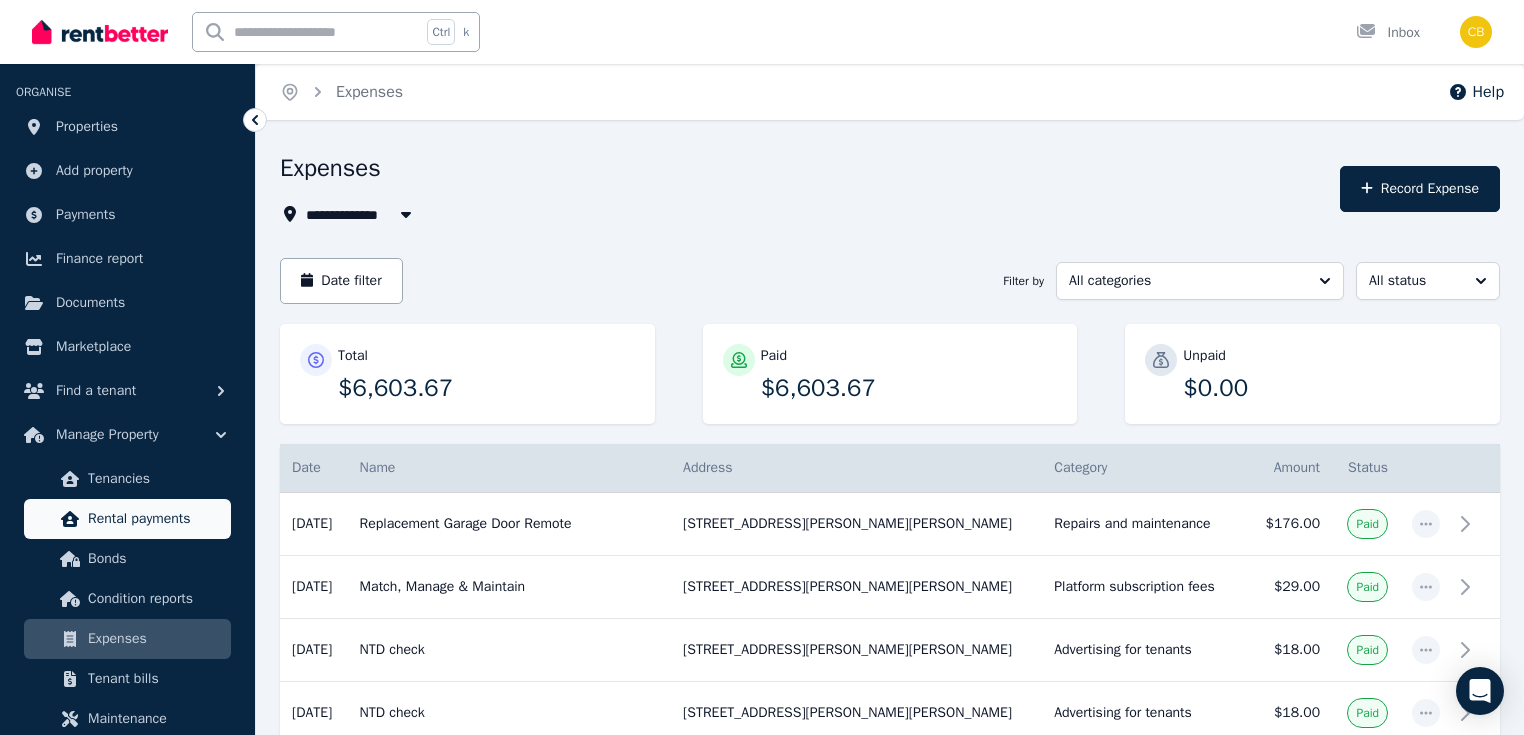 scroll, scrollTop: 0, scrollLeft: 0, axis: both 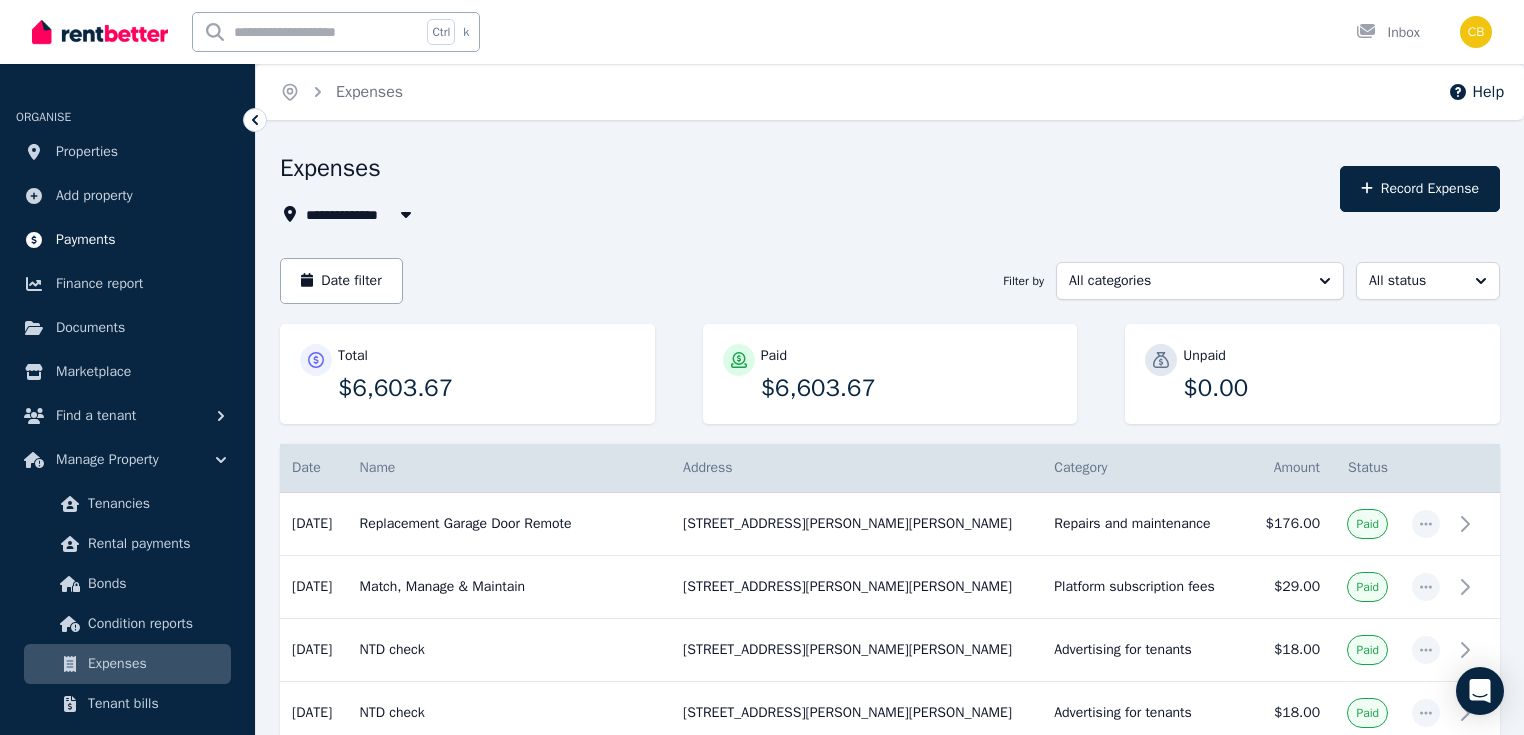 click on "Payments" at bounding box center [86, 240] 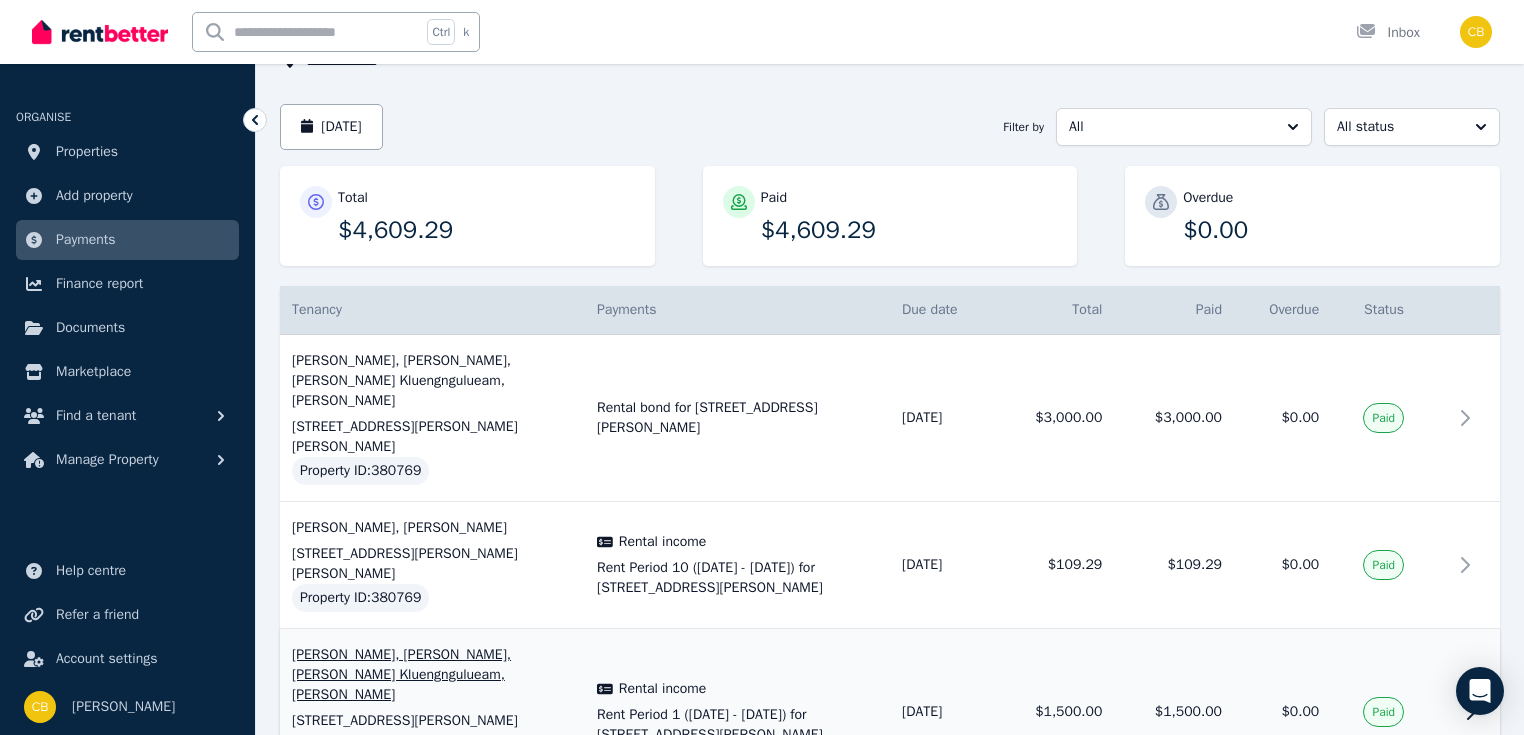 scroll, scrollTop: 0, scrollLeft: 0, axis: both 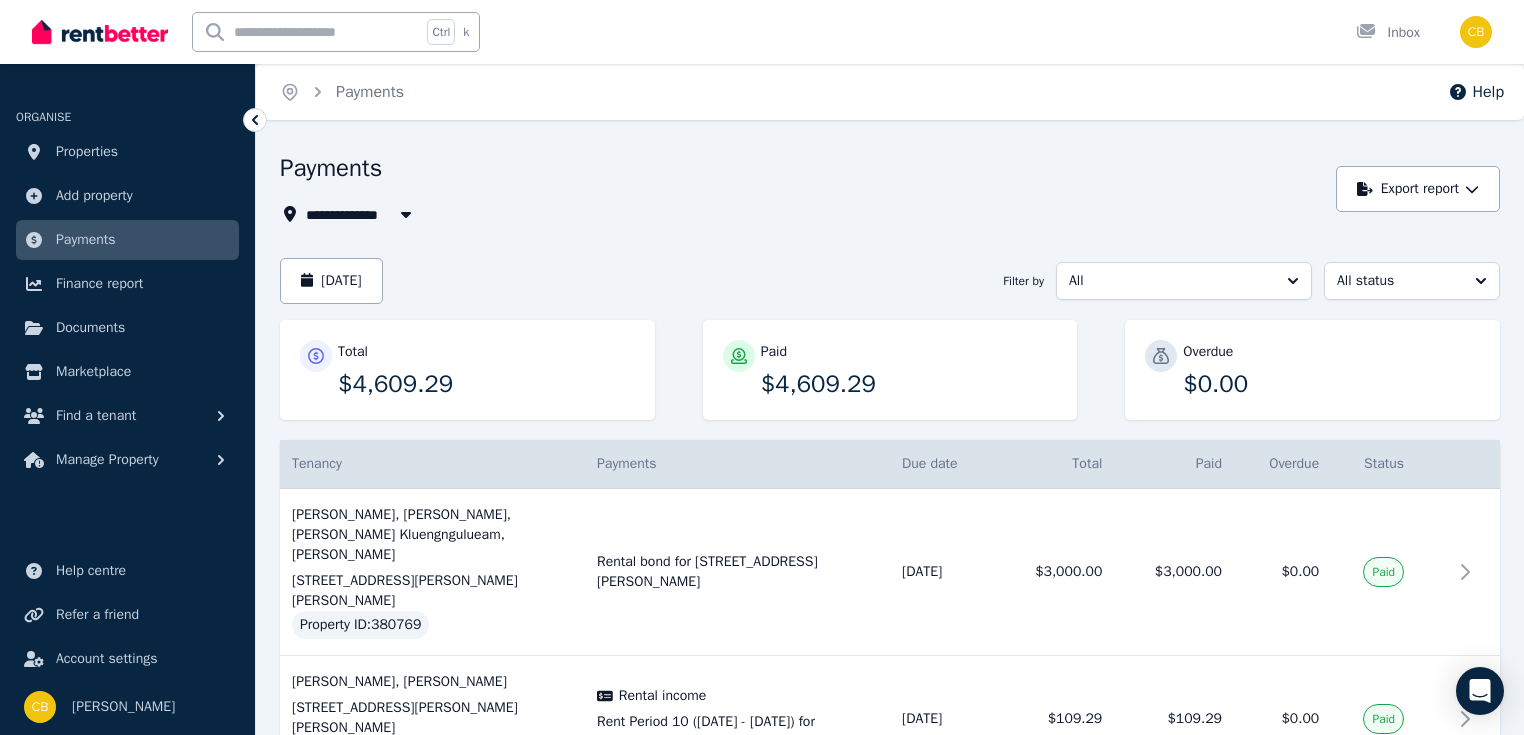 click at bounding box center (100, 32) 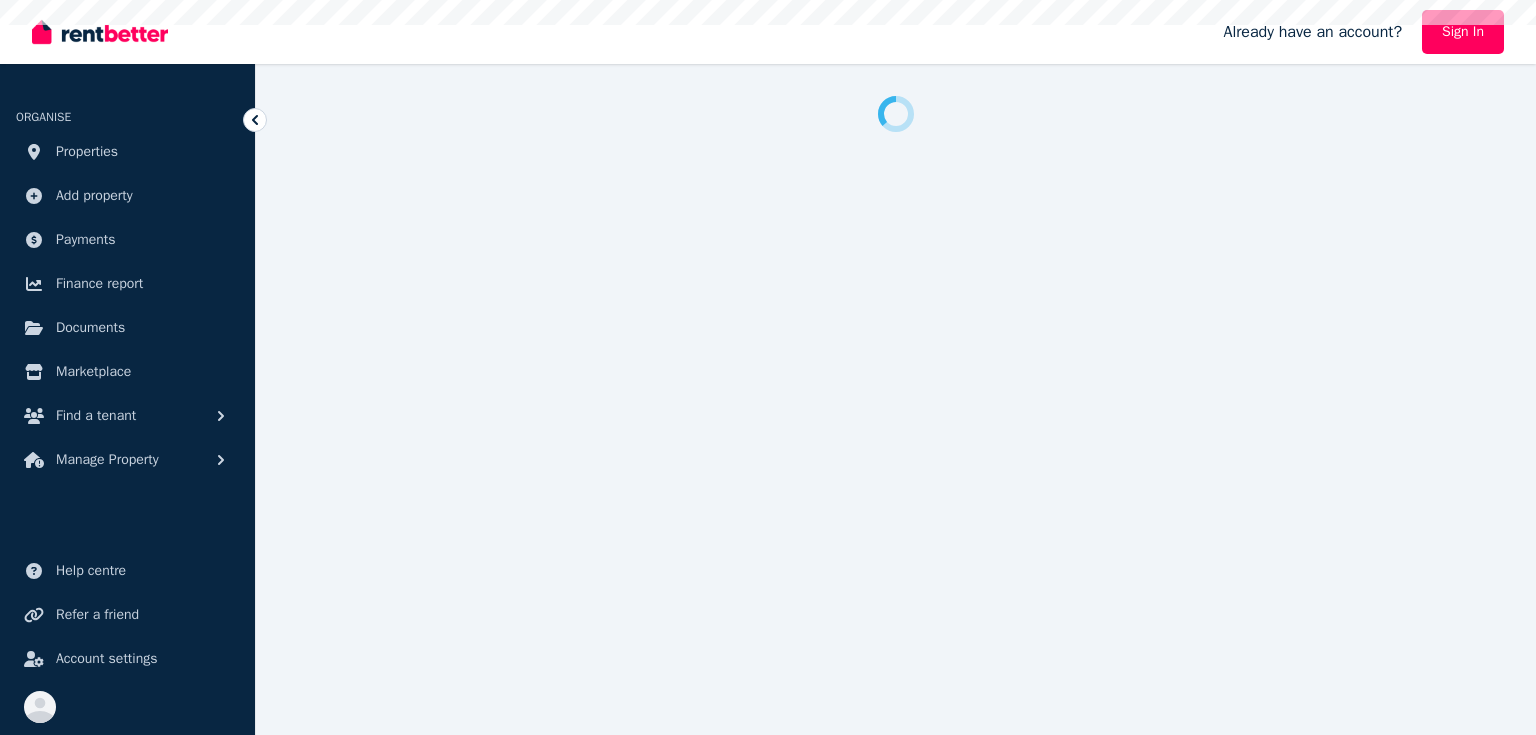scroll, scrollTop: 0, scrollLeft: 0, axis: both 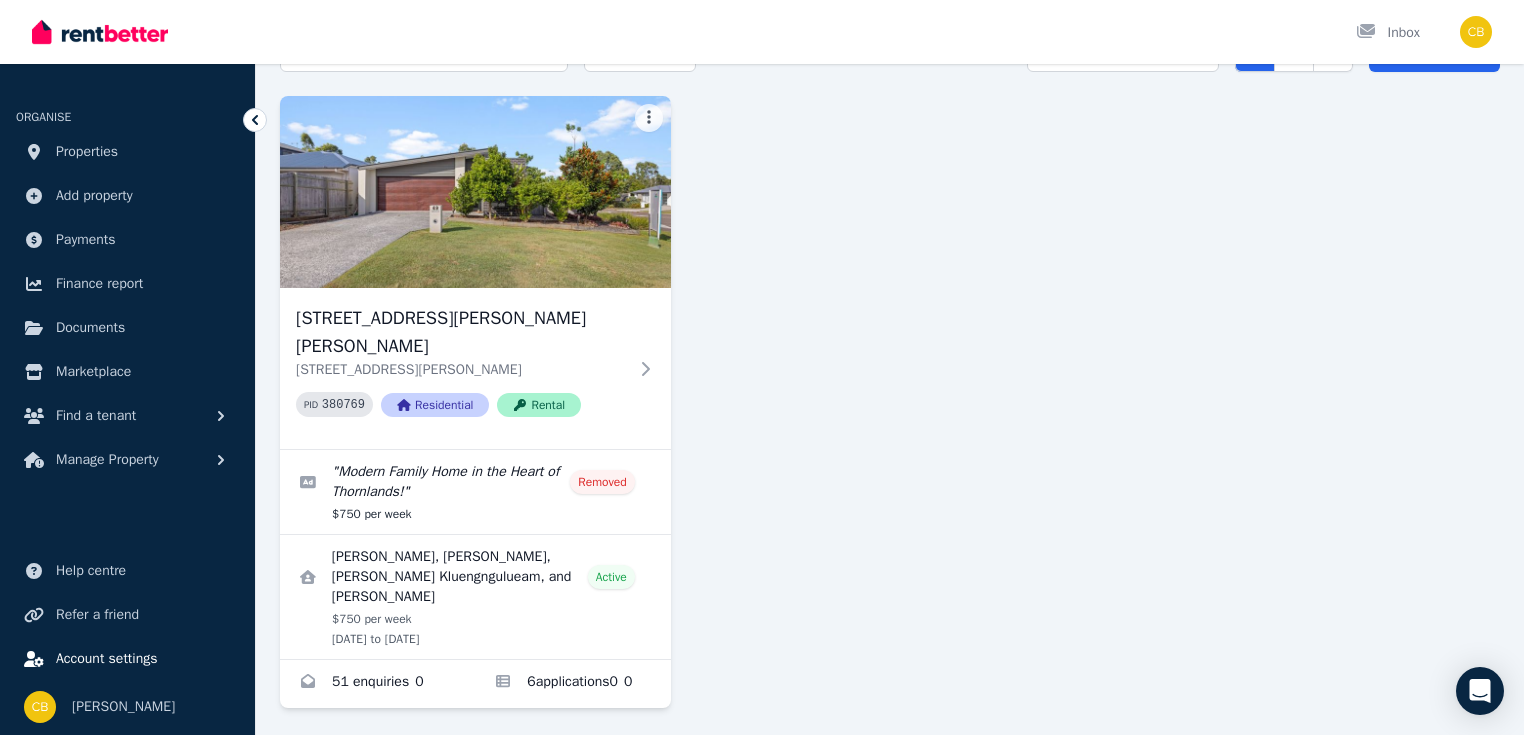 click on "Account settings" at bounding box center (107, 659) 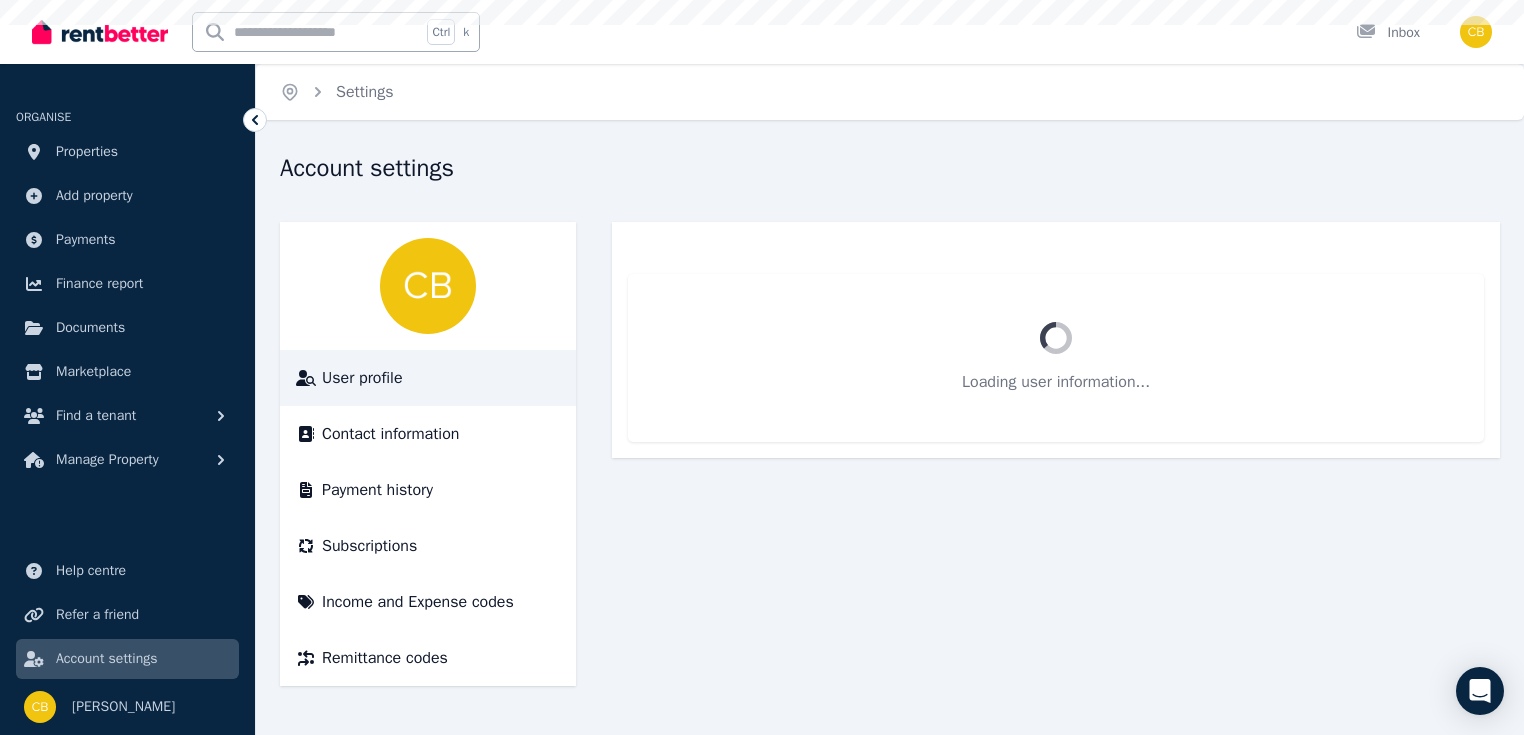 scroll, scrollTop: 0, scrollLeft: 0, axis: both 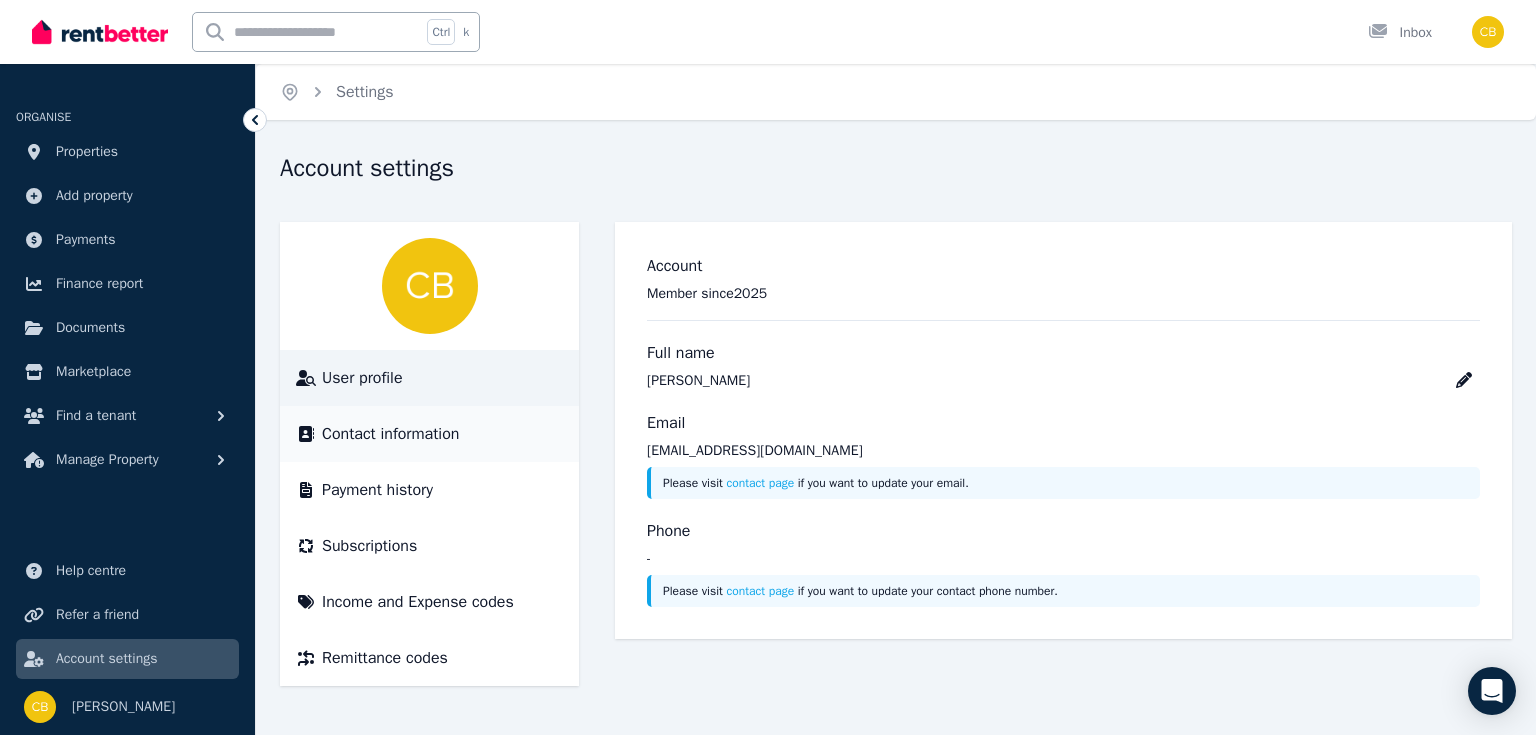 click on "Contact information" at bounding box center (390, 434) 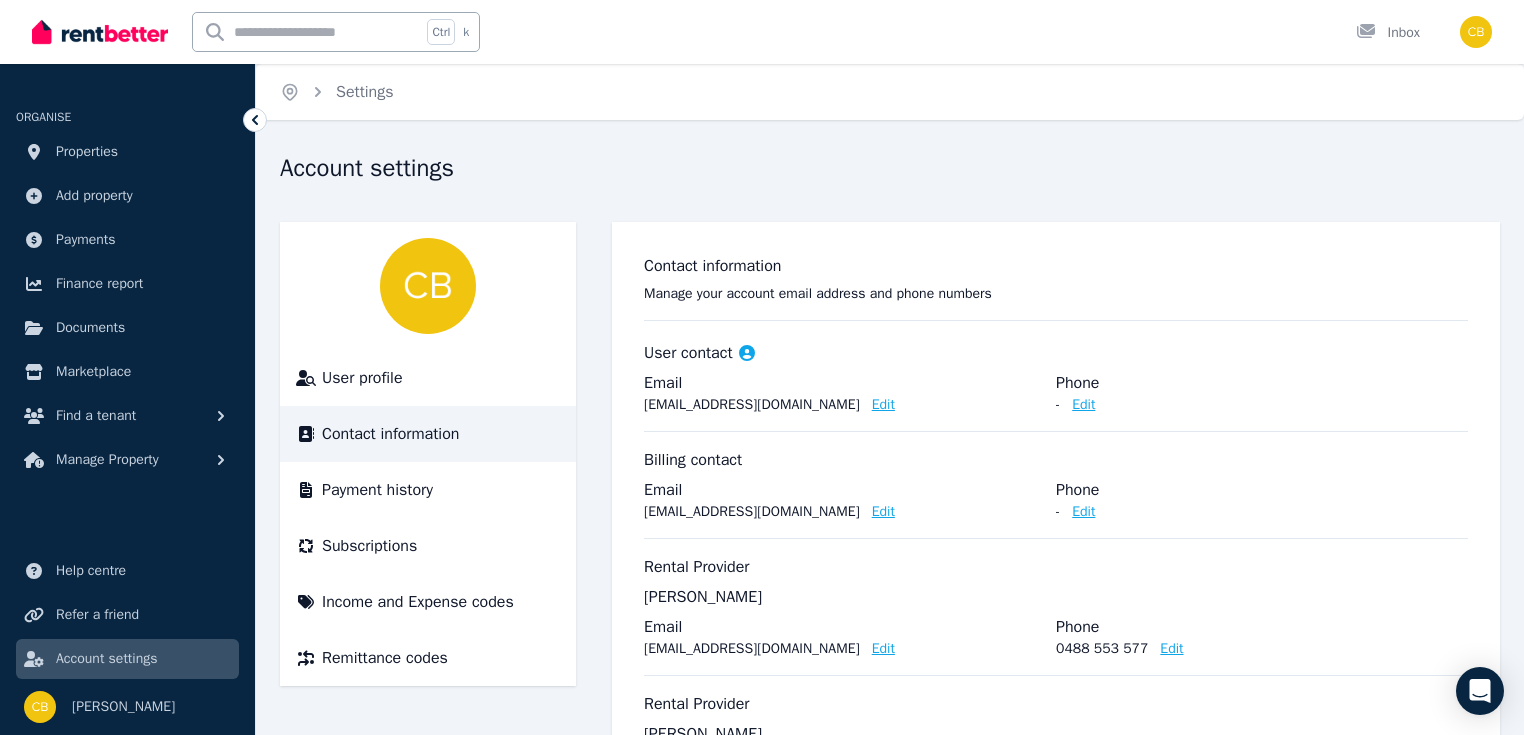 scroll, scrollTop: 144, scrollLeft: 0, axis: vertical 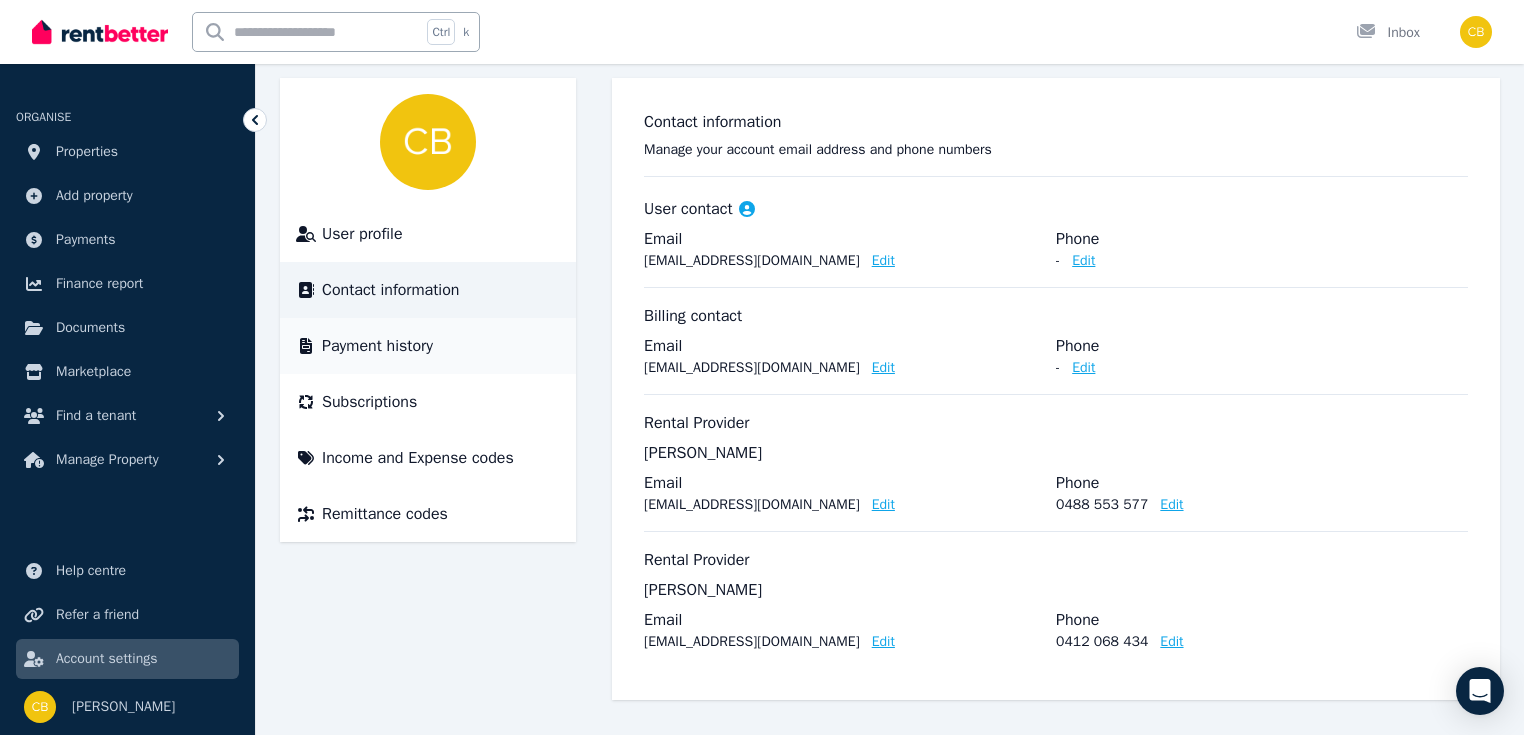 click on "Payment history" at bounding box center [377, 346] 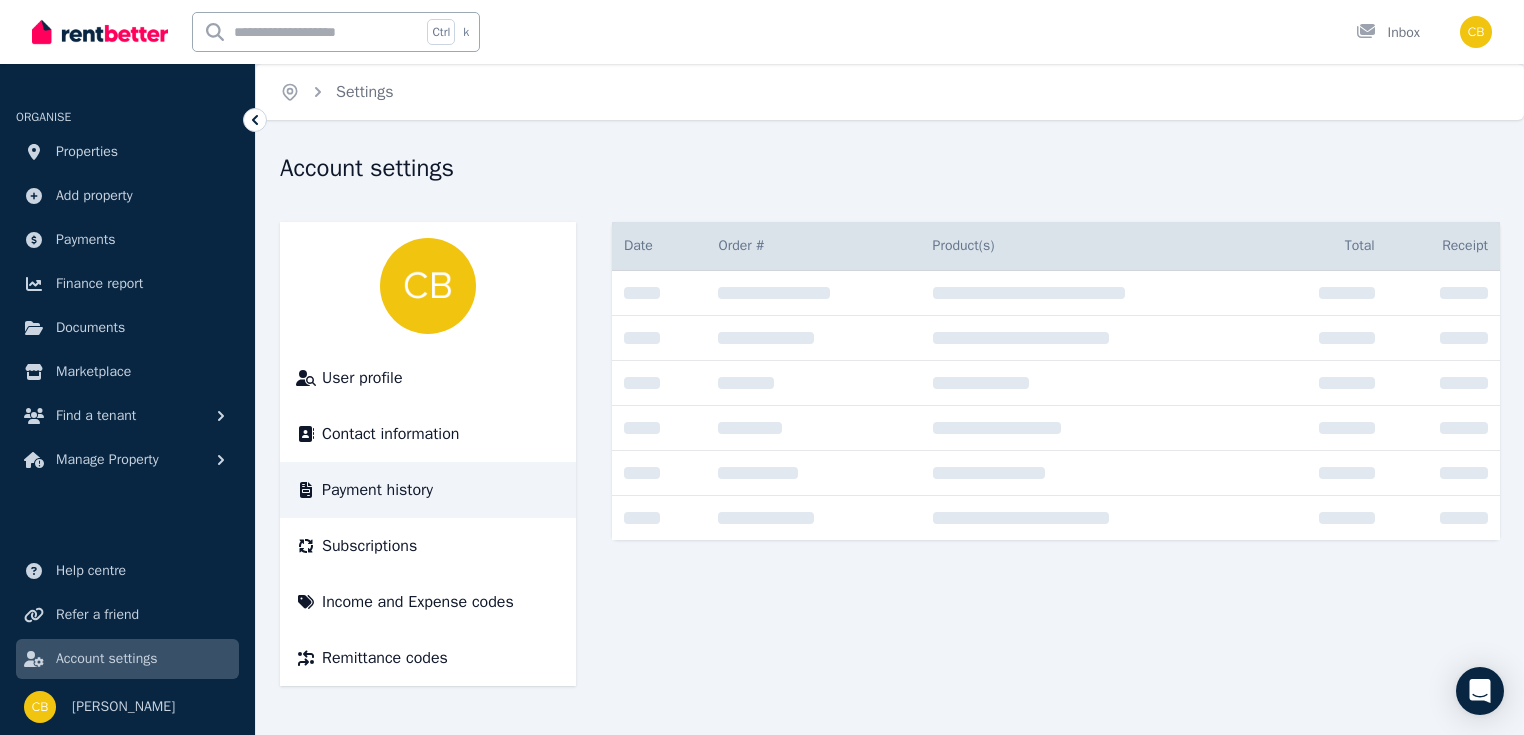 scroll, scrollTop: 0, scrollLeft: 0, axis: both 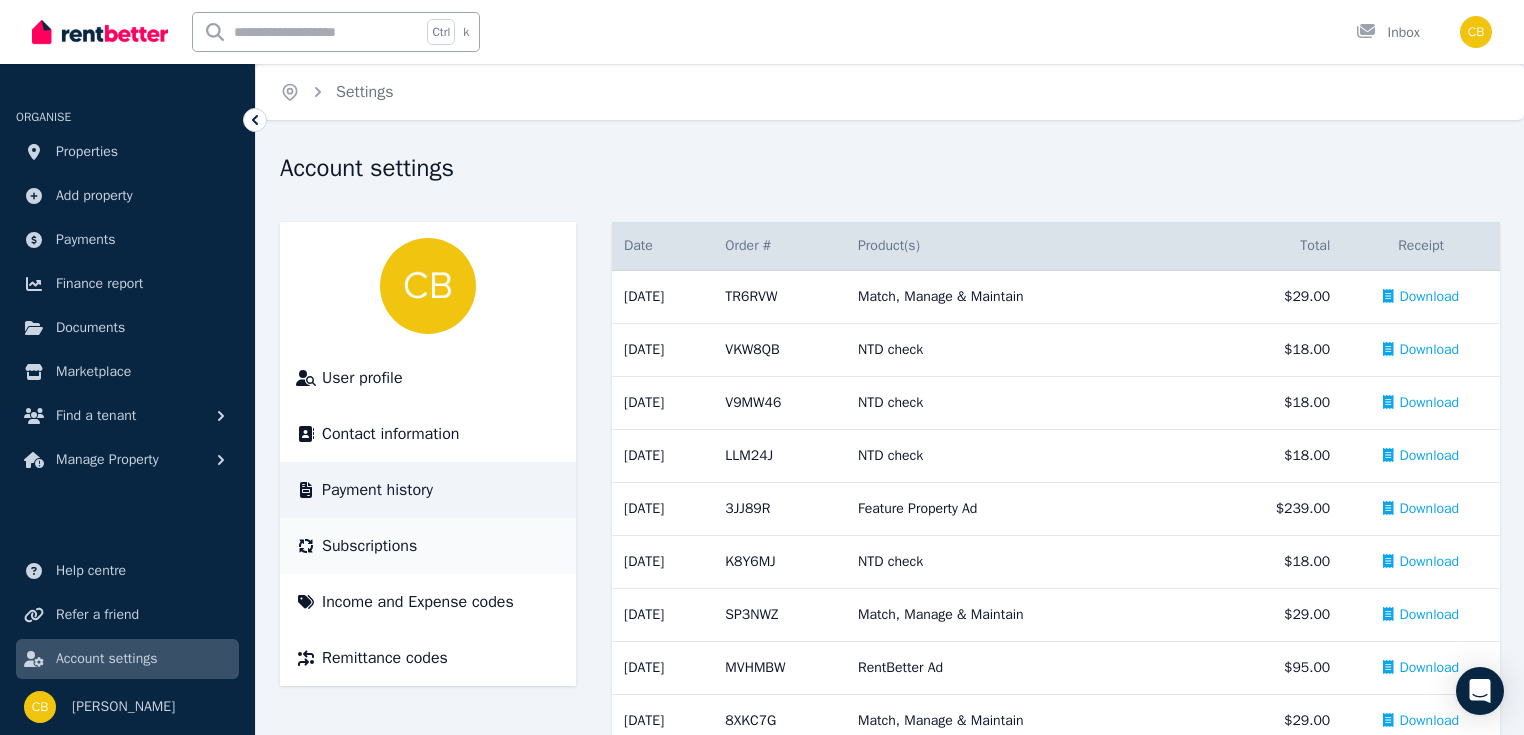 click on "Subscriptions" at bounding box center [369, 546] 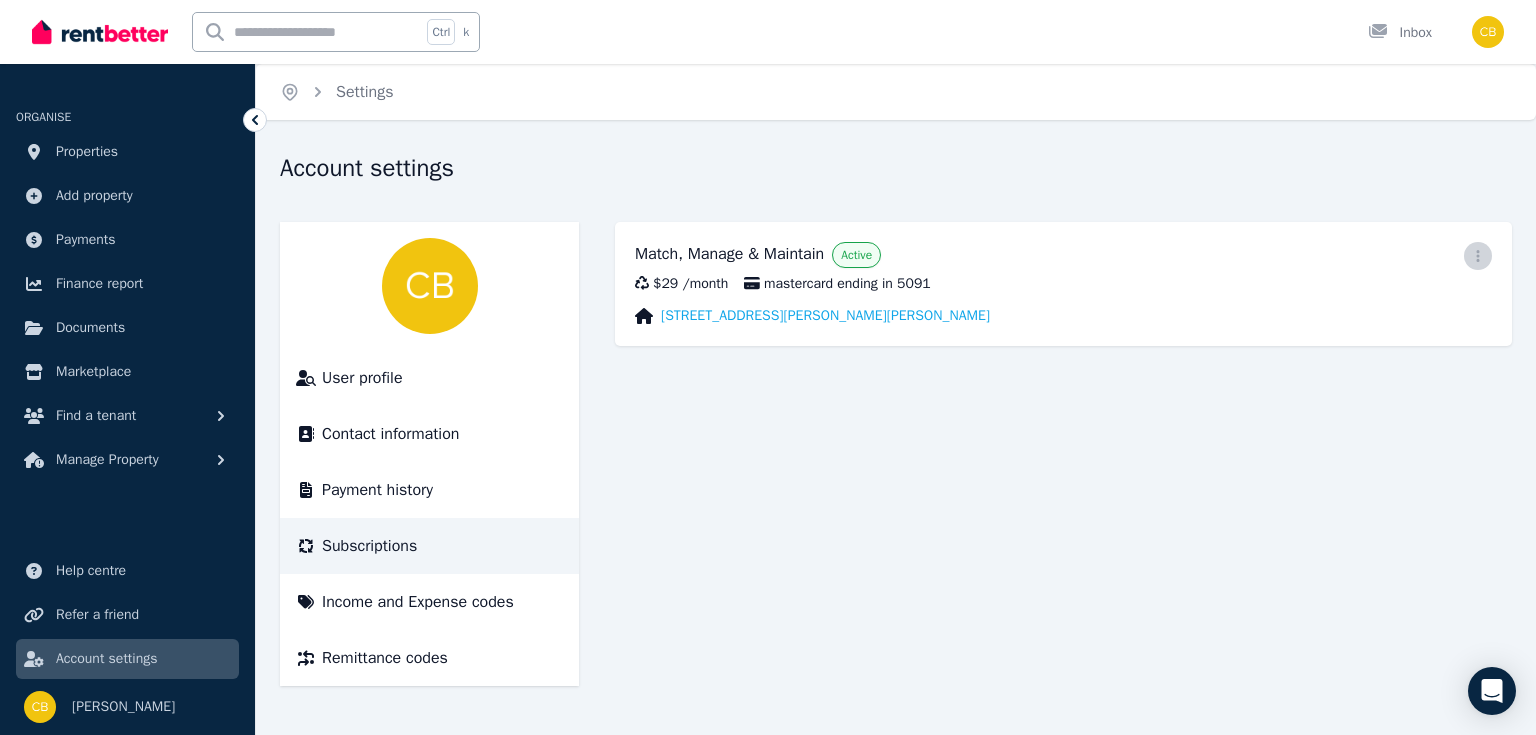 click 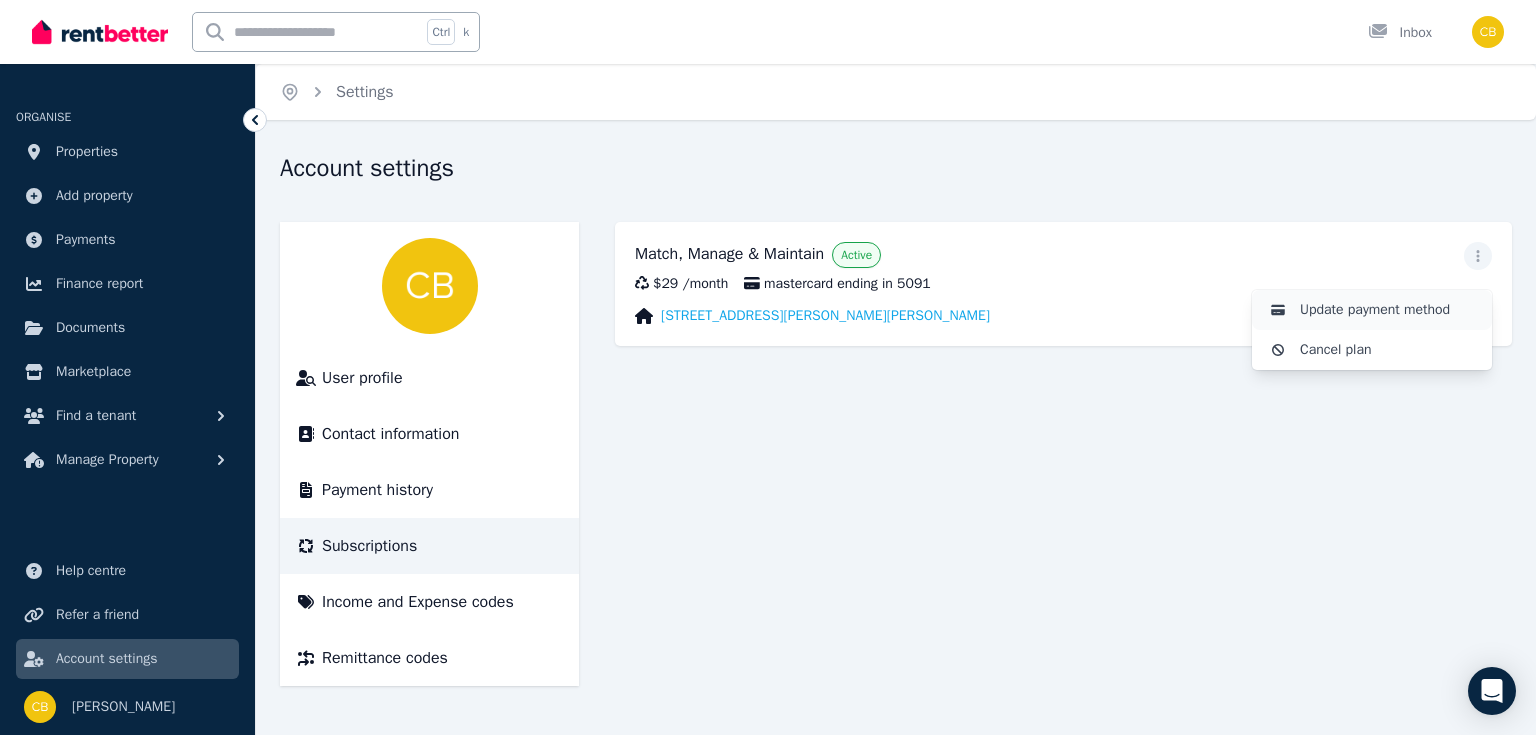 click on "Update payment method" at bounding box center (1388, 310) 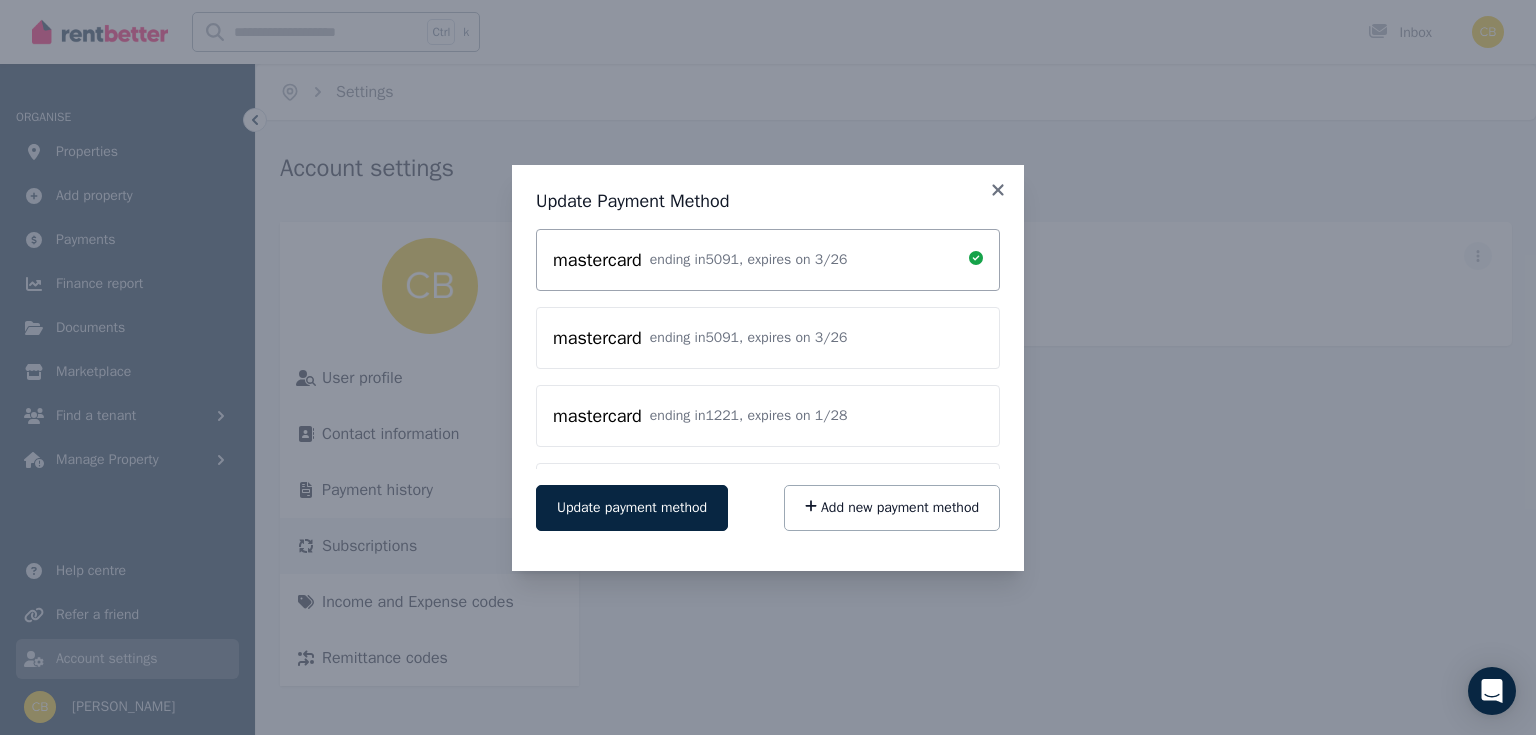 click on "ending in  1221 , expires on   1 / 28" at bounding box center [748, 416] 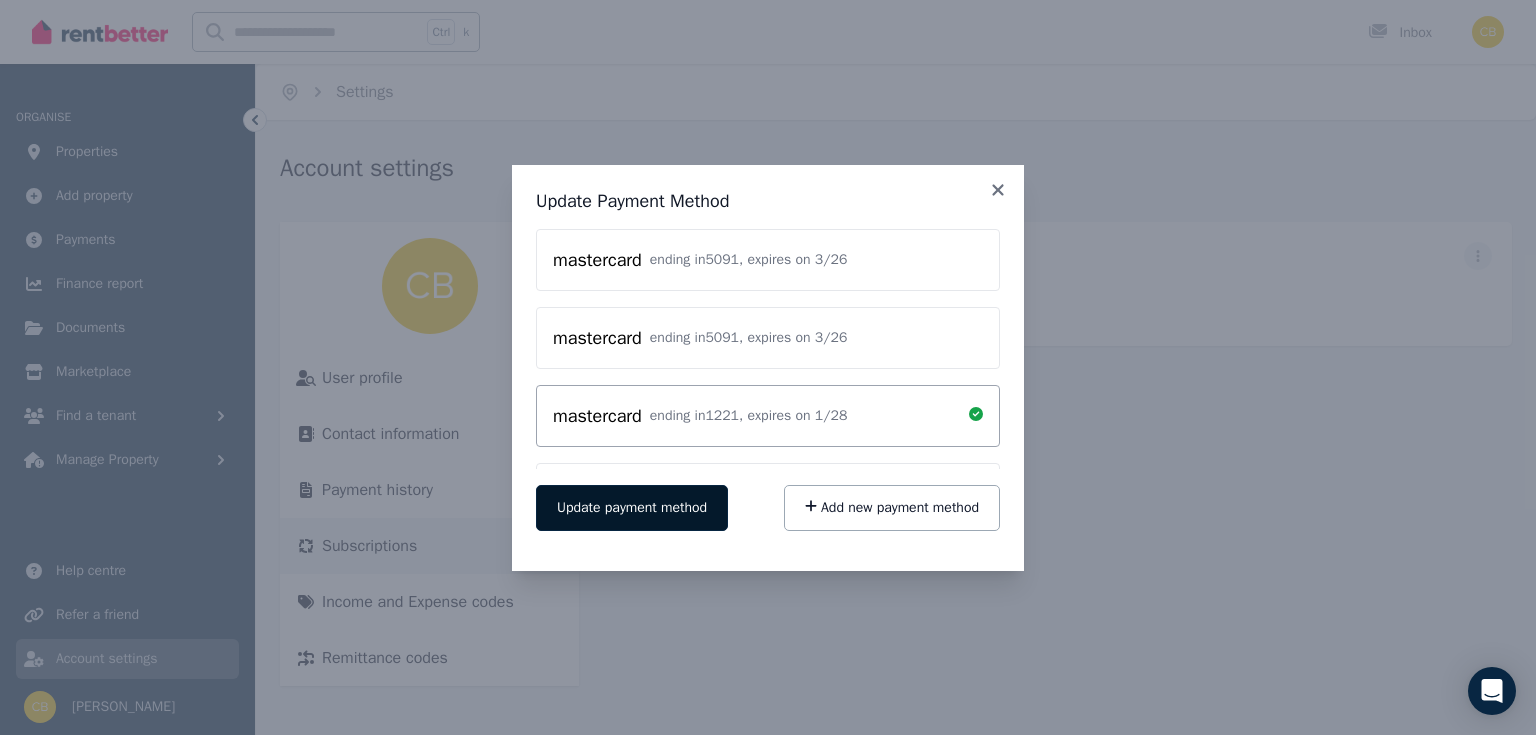 click on "Update payment method" at bounding box center [632, 508] 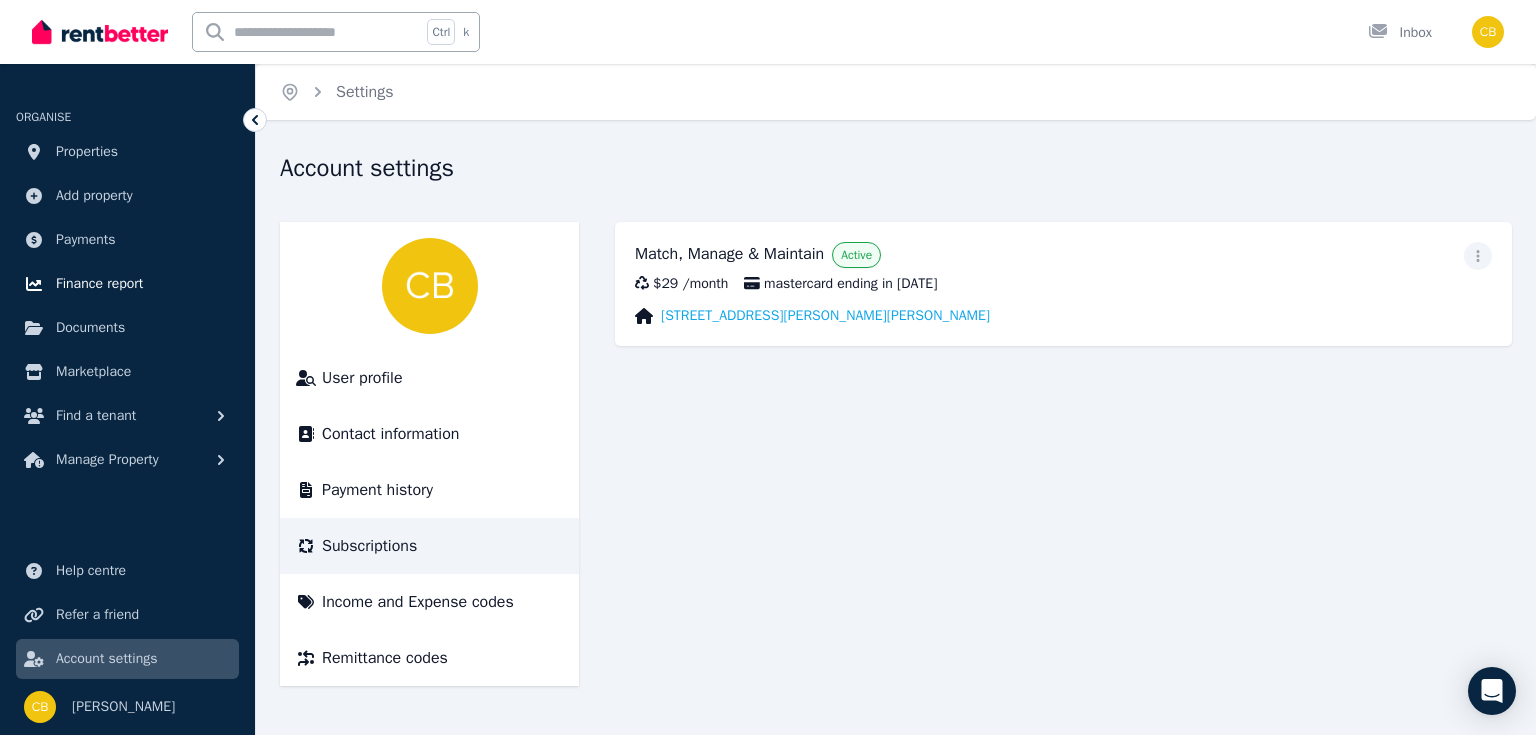 click on "Finance report" at bounding box center [99, 284] 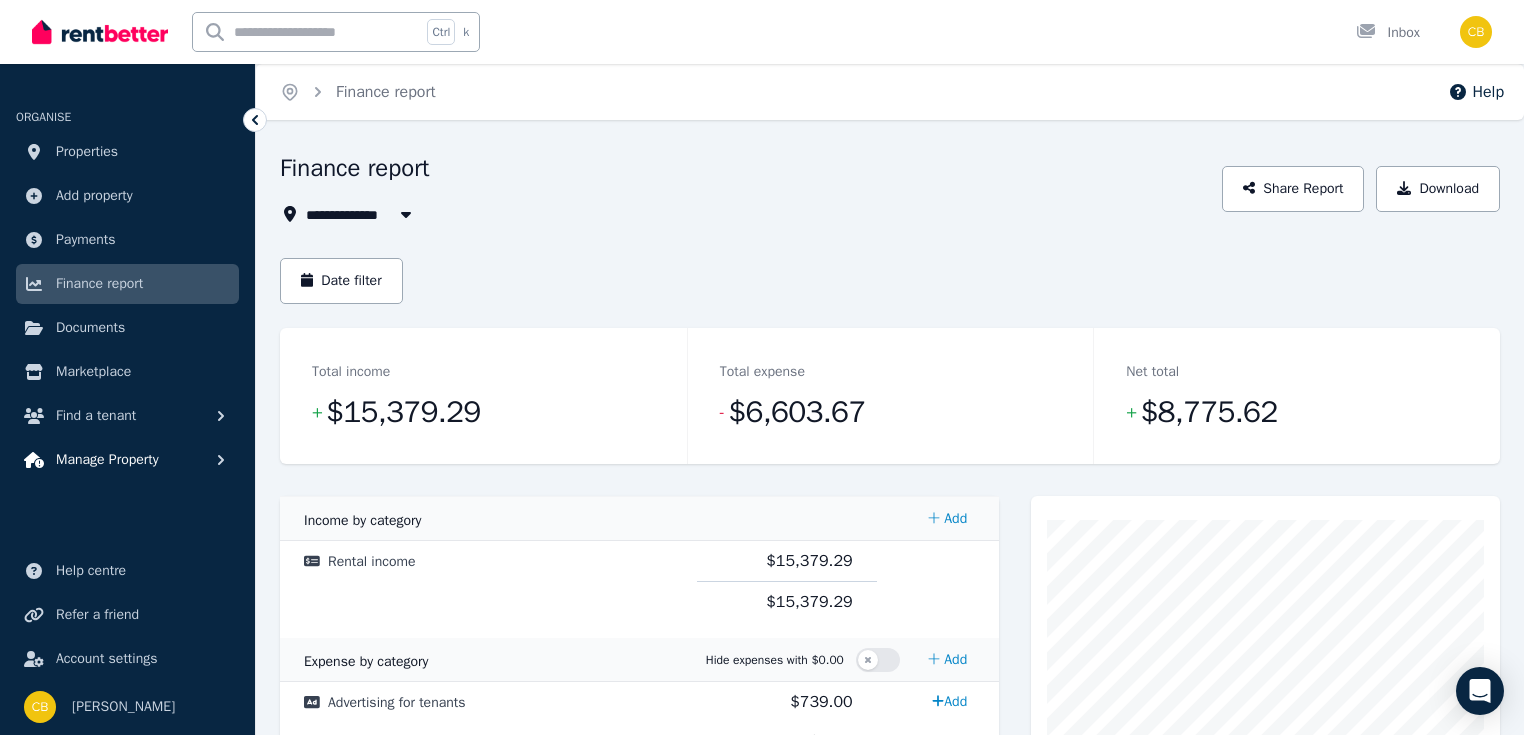 click on "Manage Property" at bounding box center [107, 460] 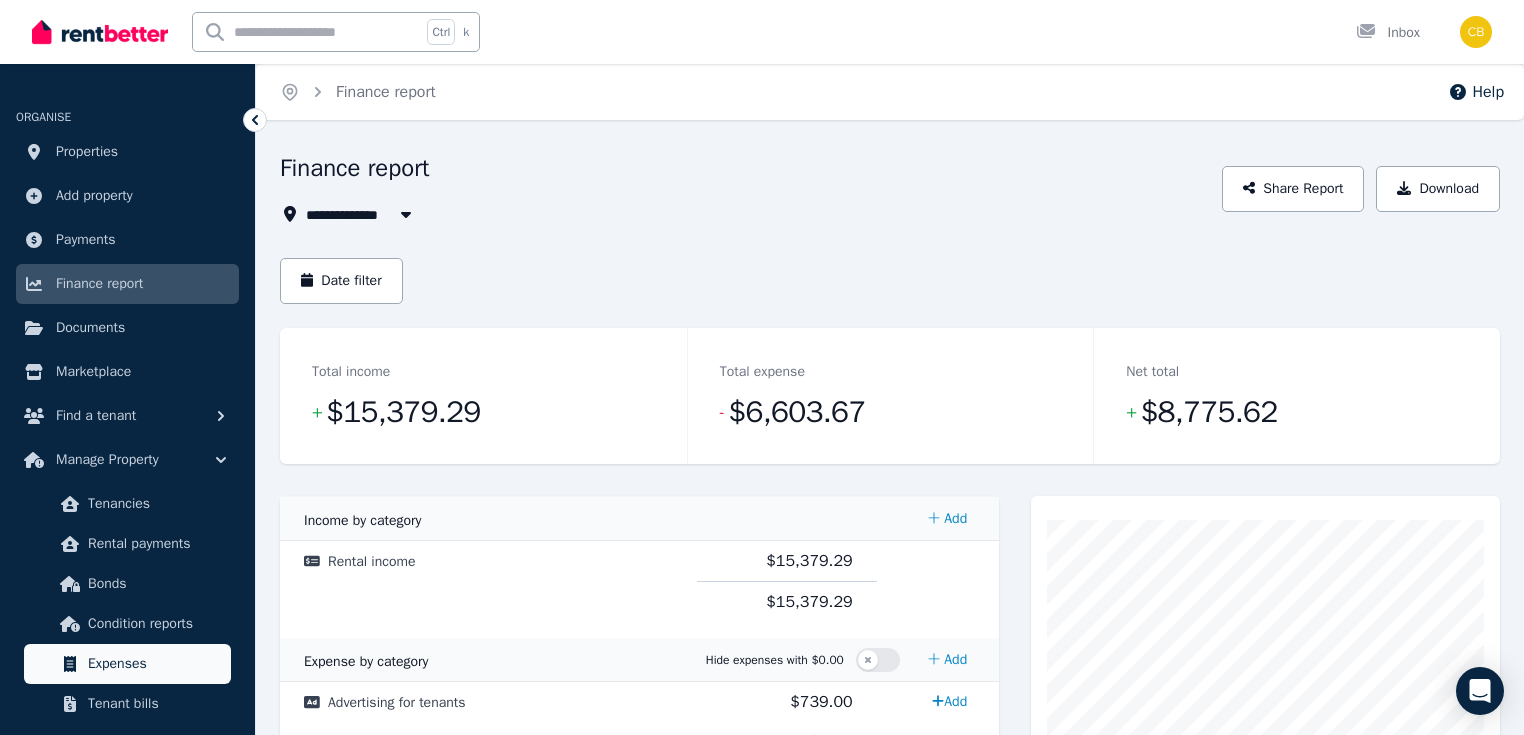 click on "Expenses" at bounding box center (155, 664) 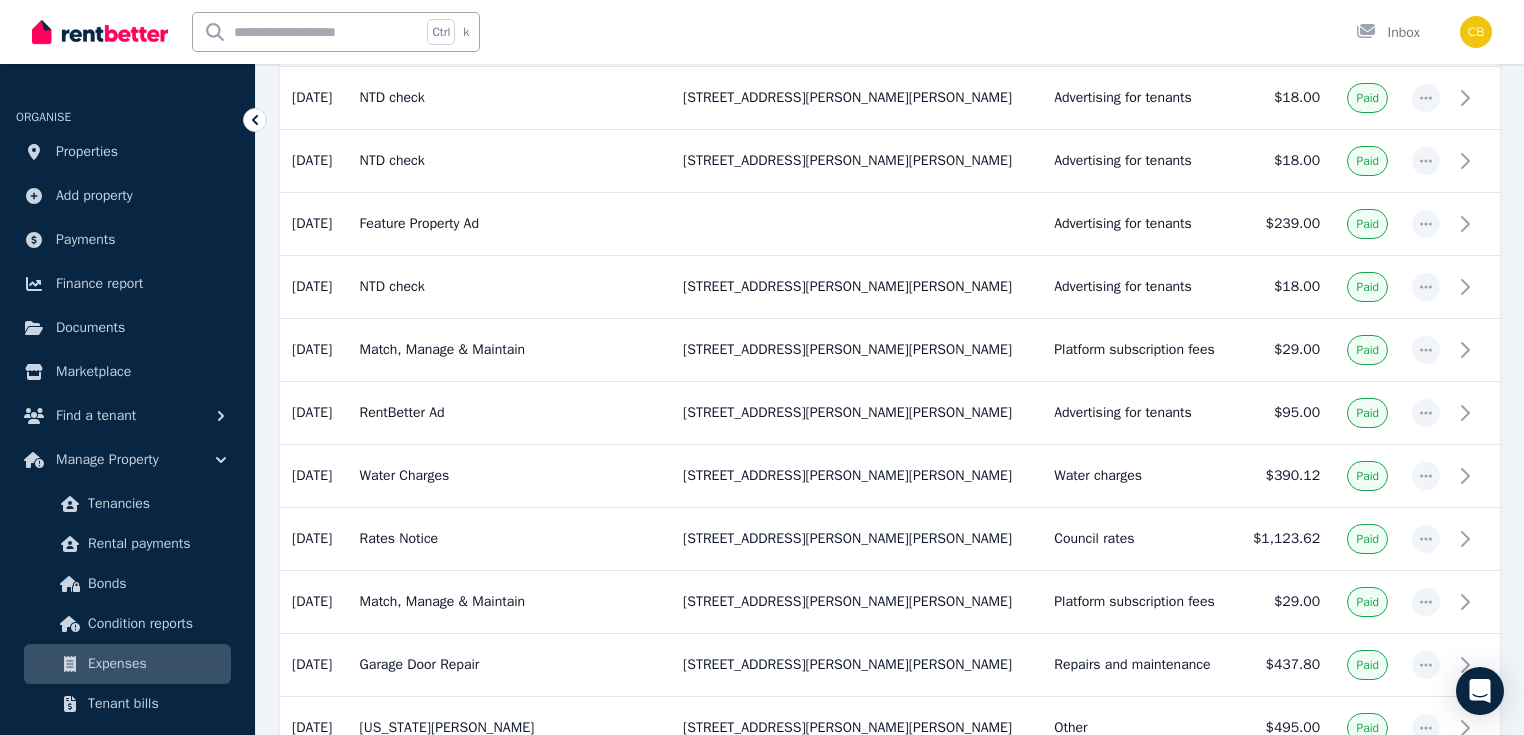 scroll, scrollTop: 0, scrollLeft: 0, axis: both 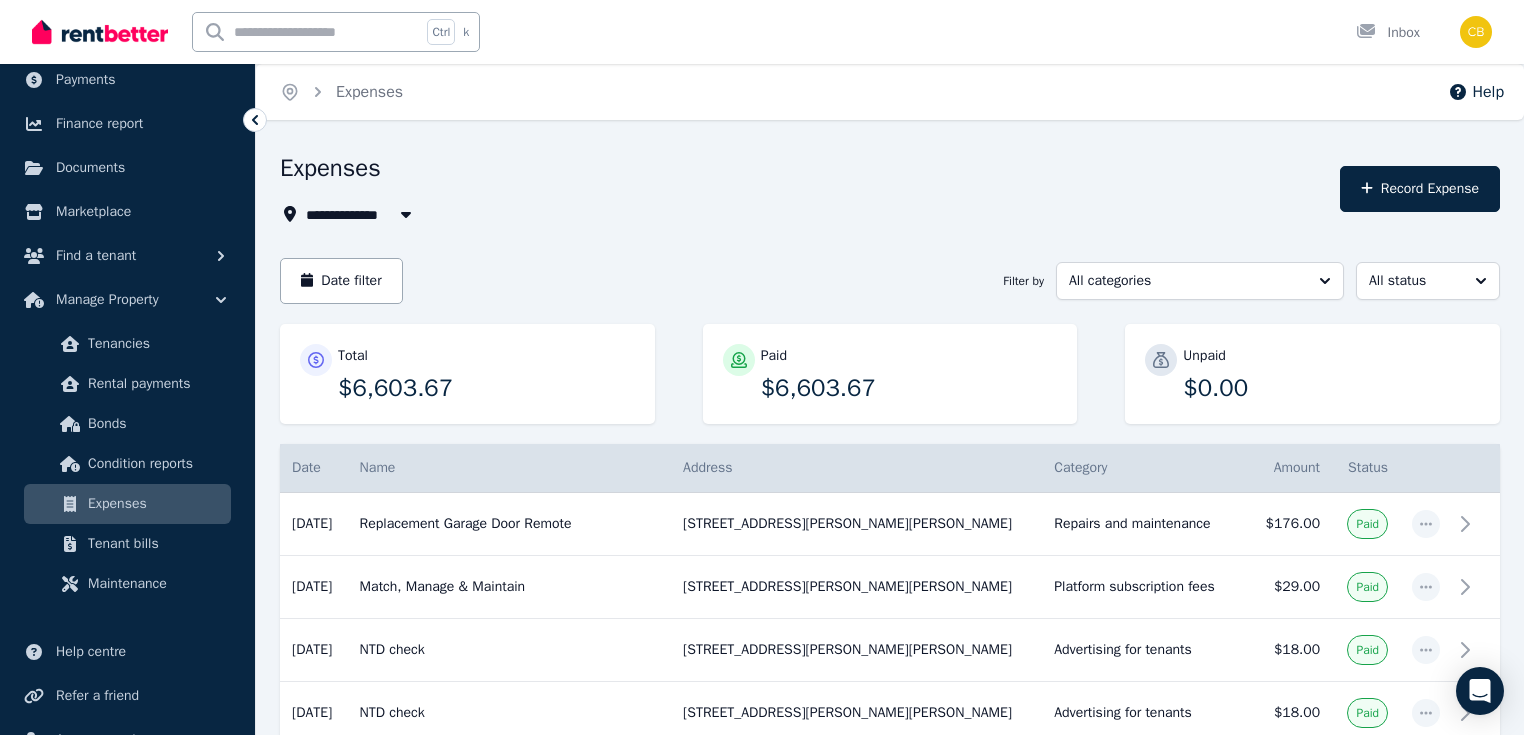 click on "Expenses" at bounding box center [155, 504] 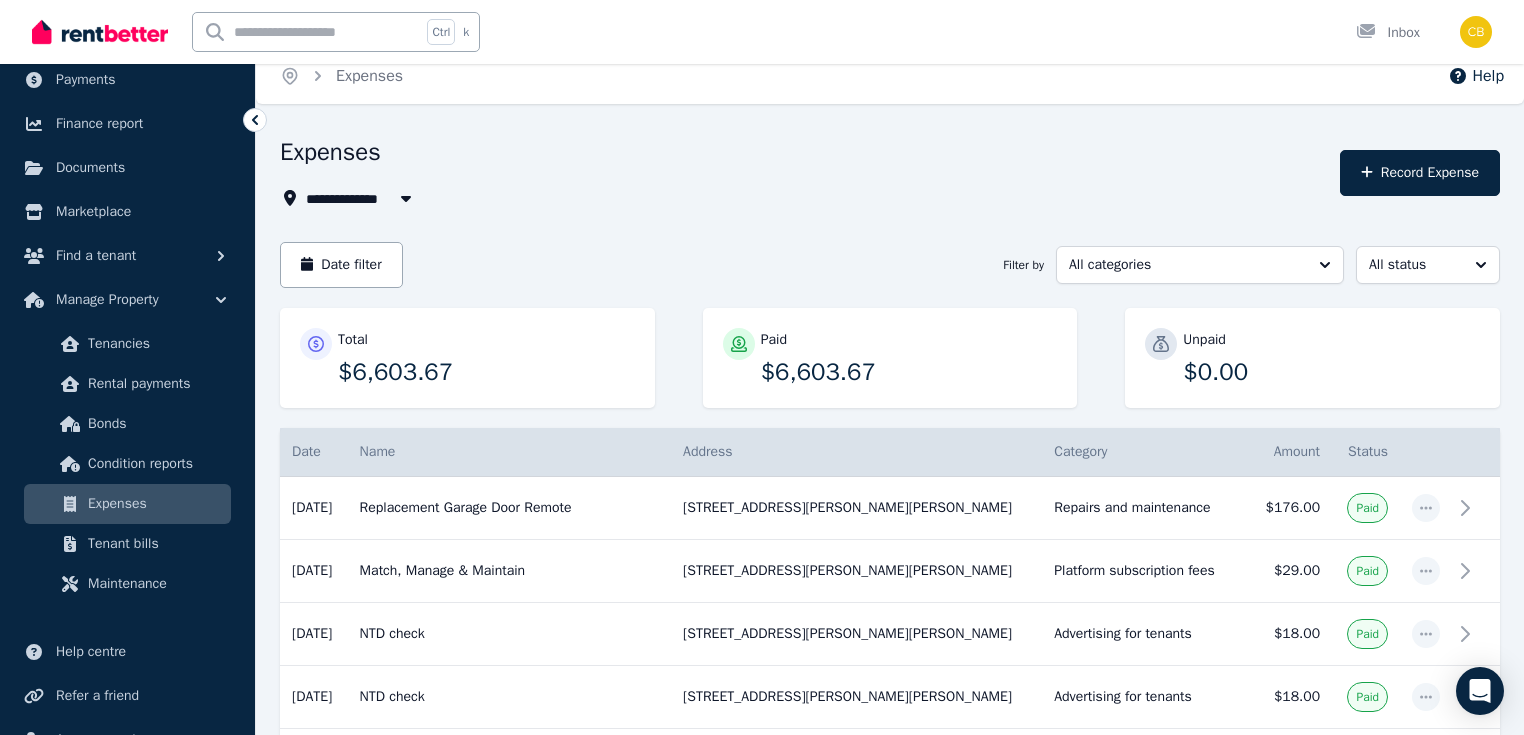 scroll, scrollTop: 0, scrollLeft: 0, axis: both 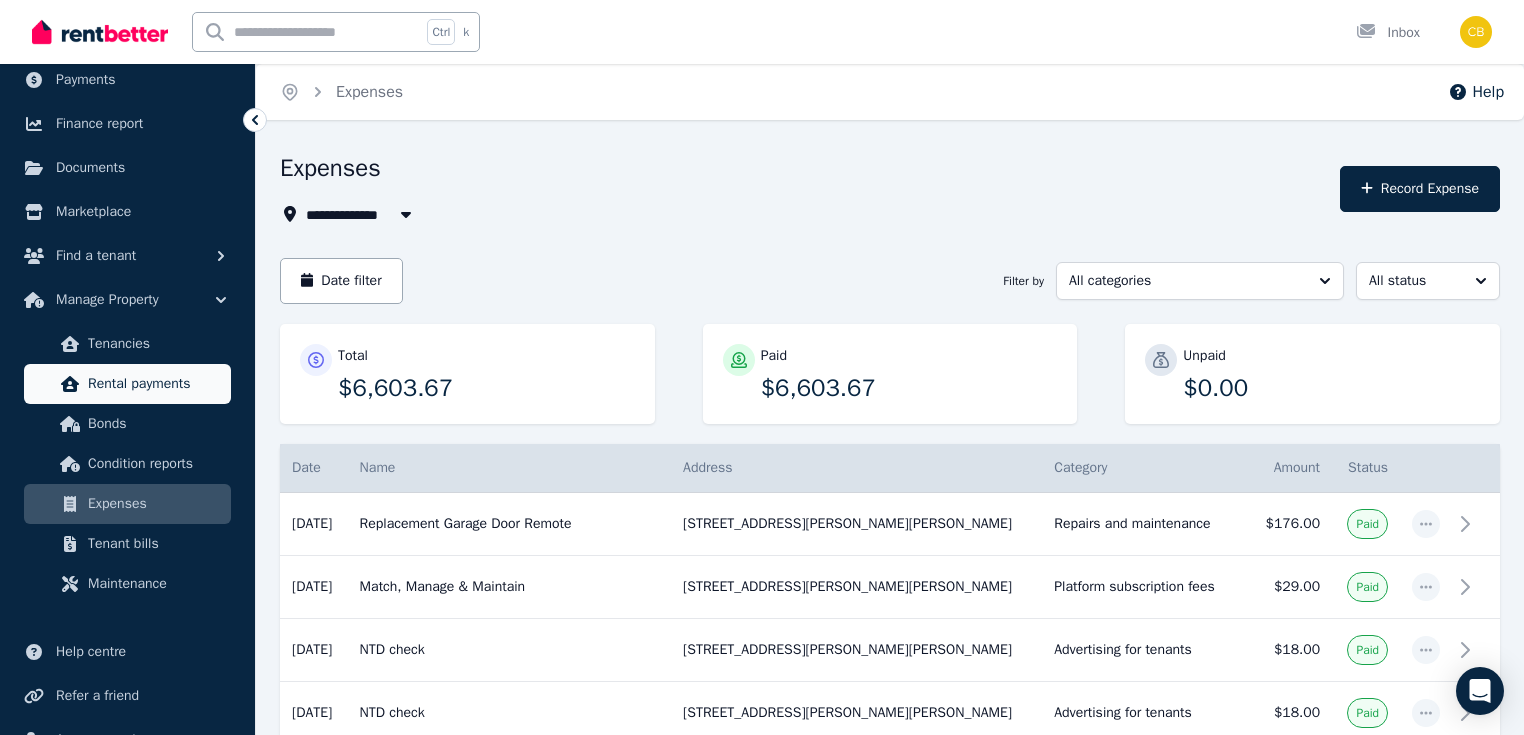 click on "Rental payments" at bounding box center (155, 384) 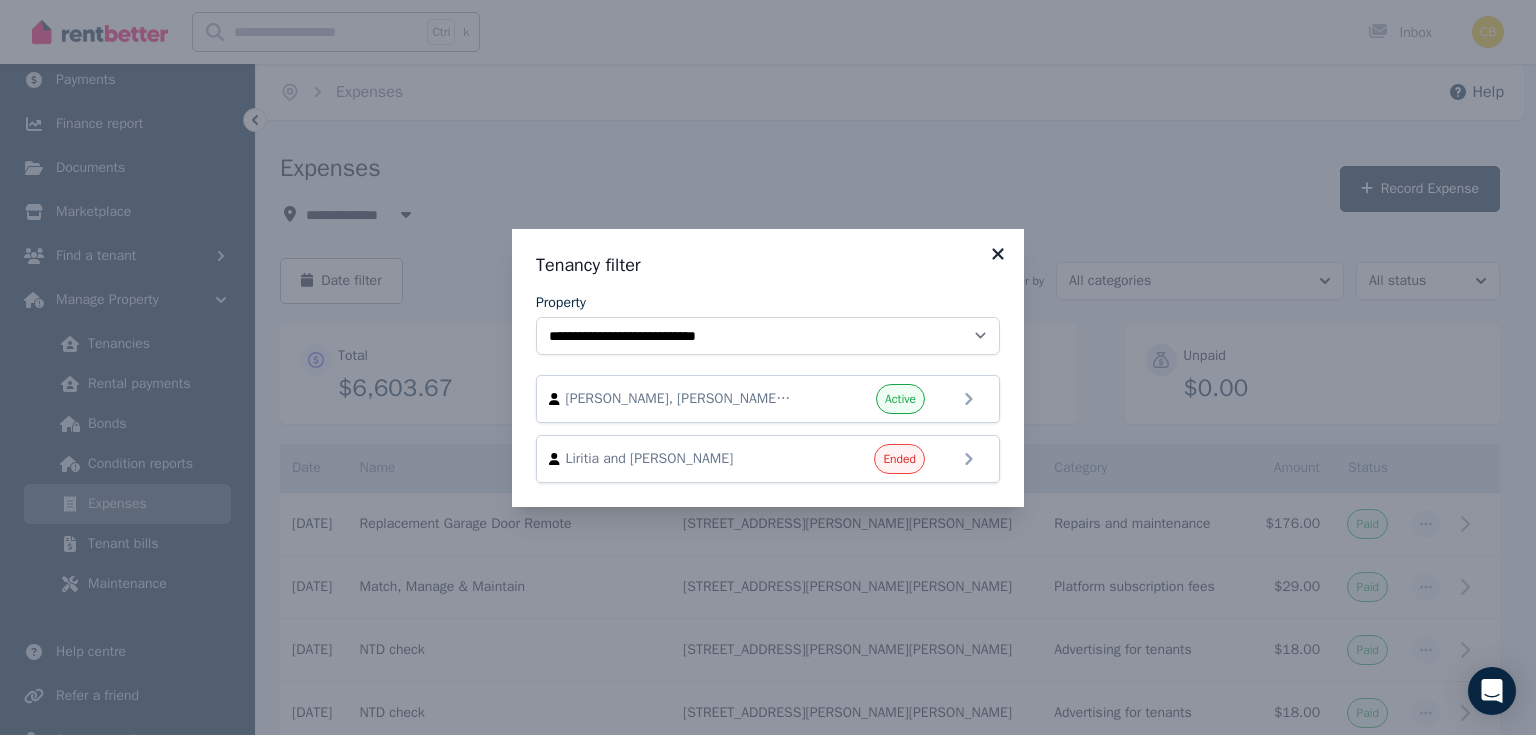 click 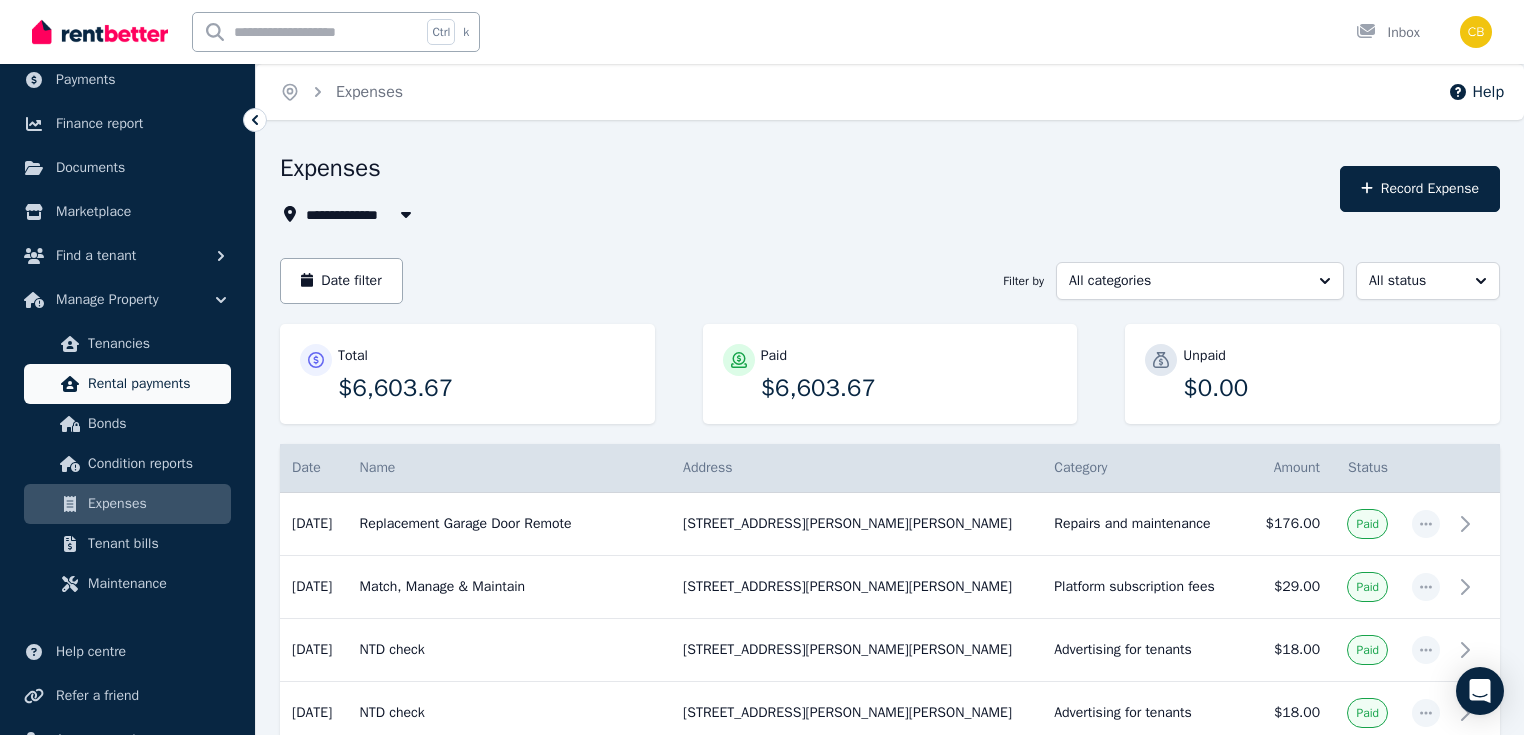 click on "Rental payments" at bounding box center (155, 384) 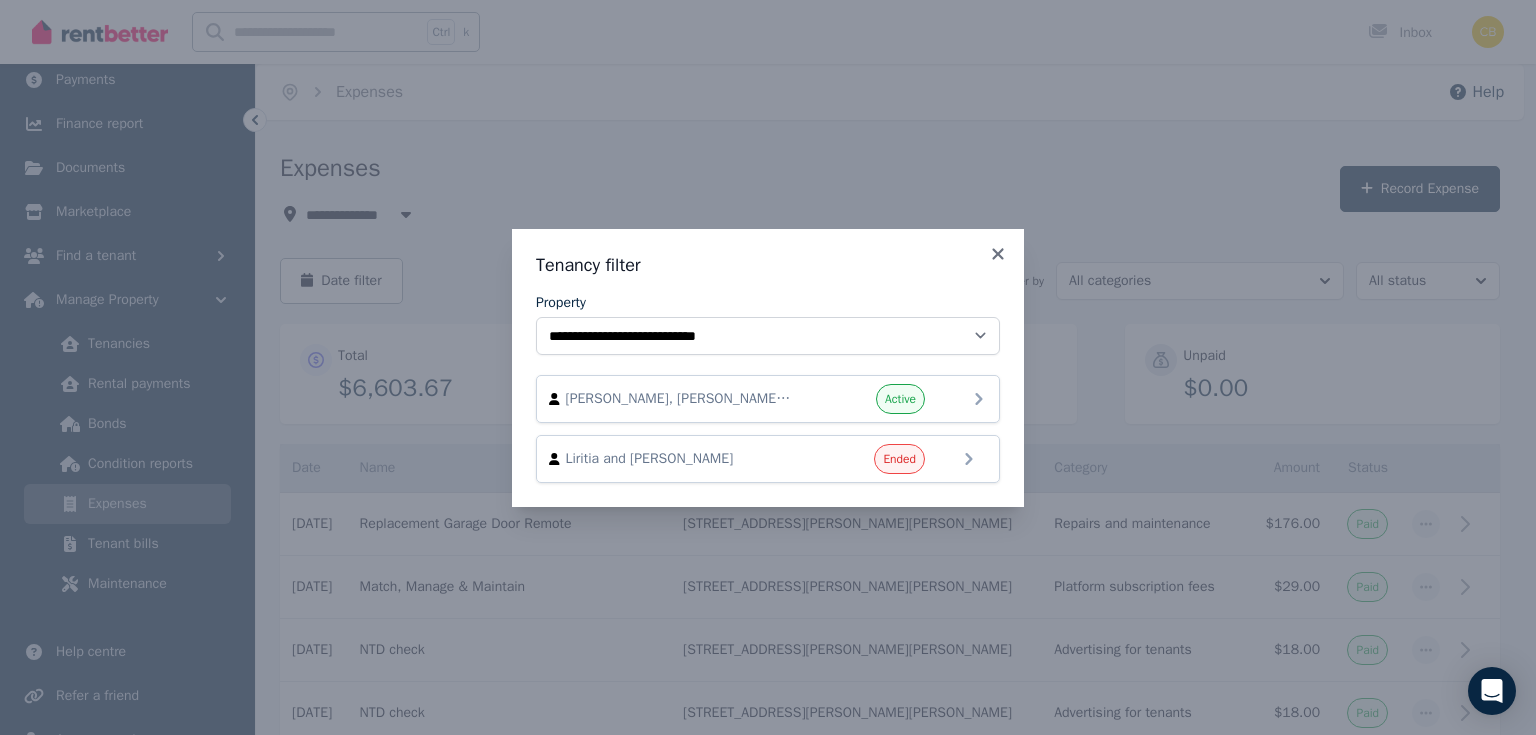 click on "[PERSON_NAME], [PERSON_NAME], [PERSON_NAME] Kluengngulueam, and [PERSON_NAME]" at bounding box center [680, 399] 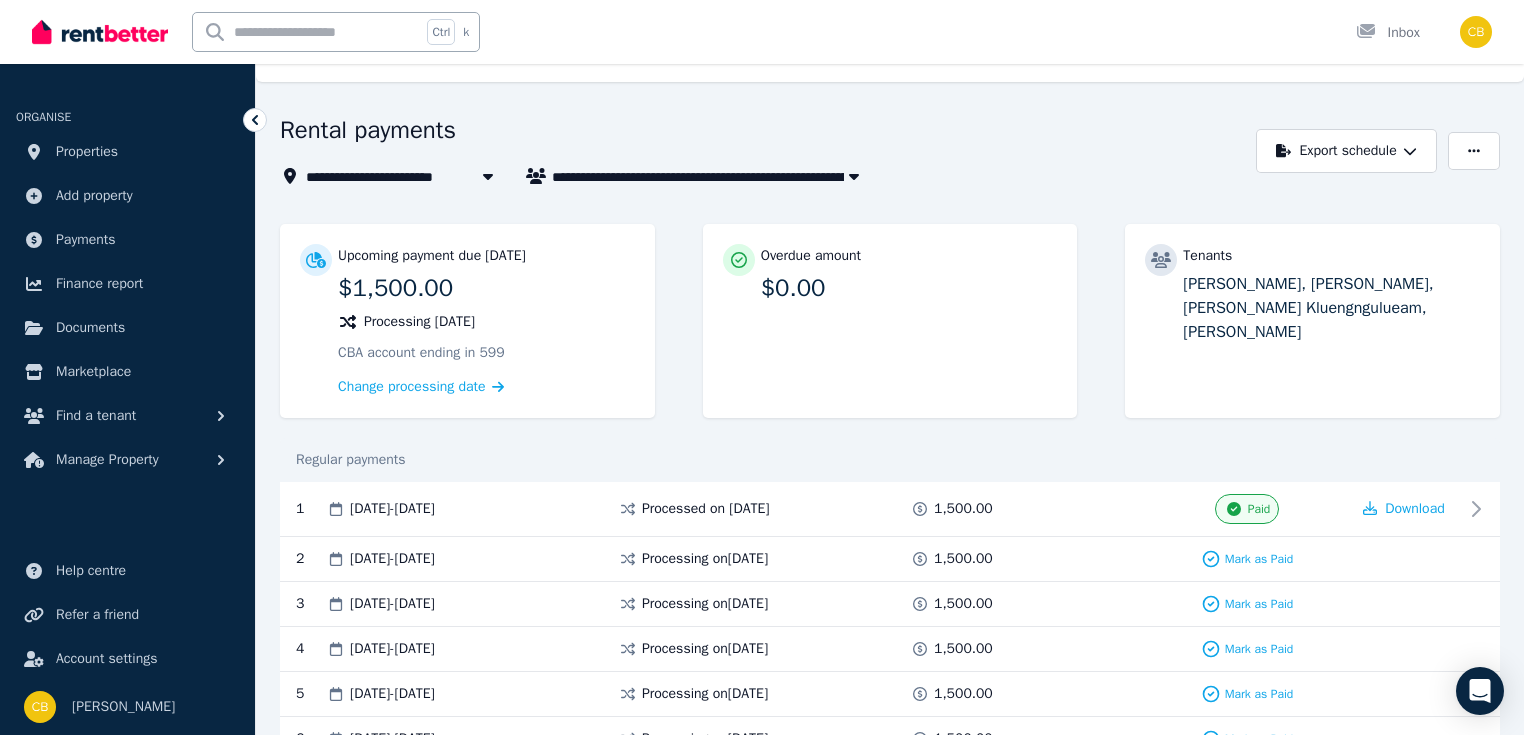 scroll, scrollTop: 0, scrollLeft: 0, axis: both 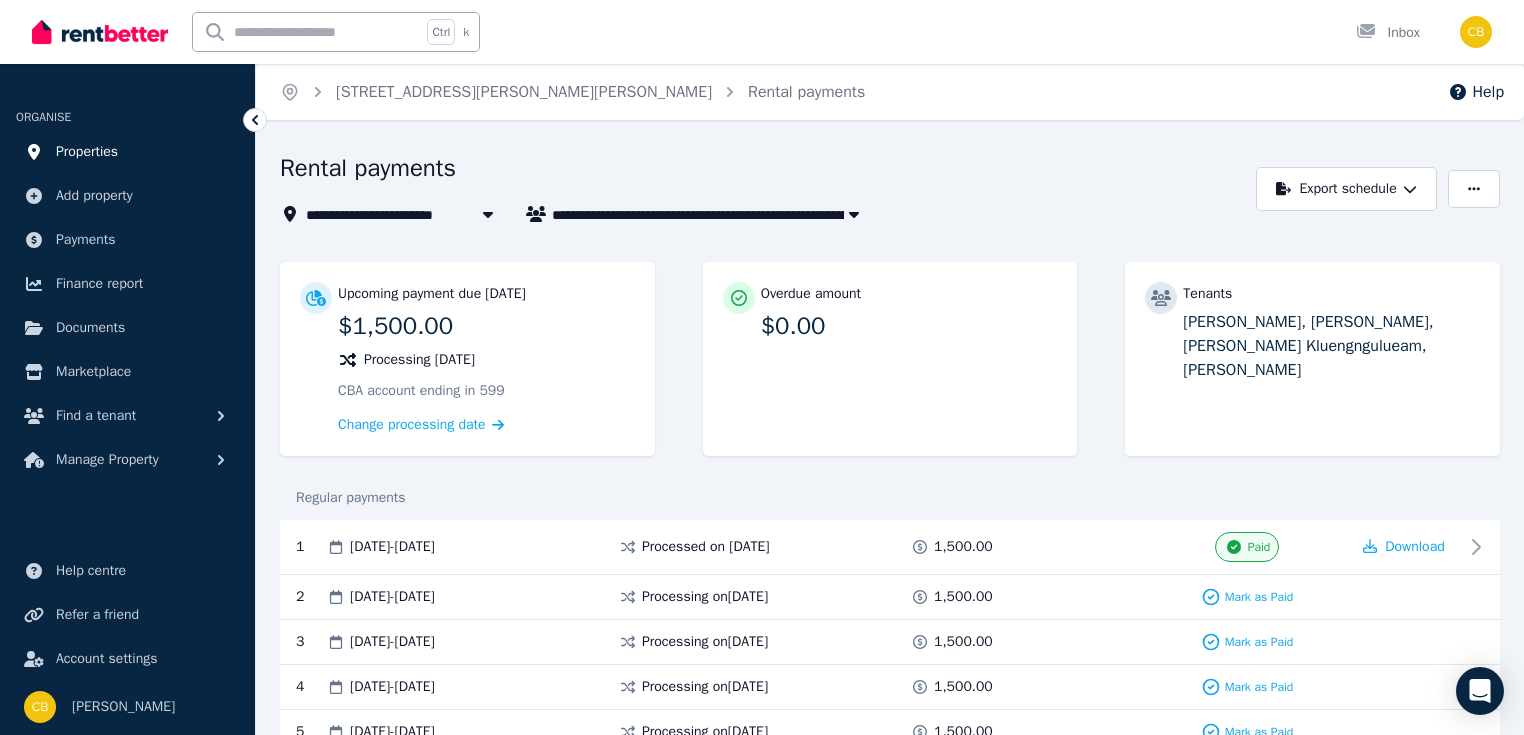 click on "Properties" at bounding box center [87, 152] 